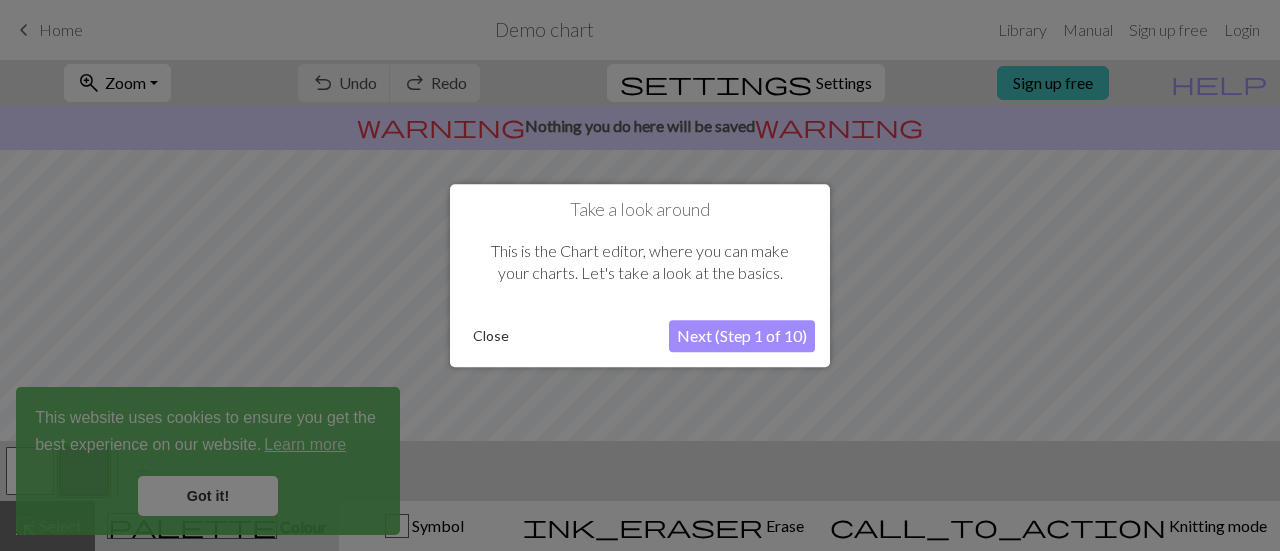 scroll, scrollTop: 0, scrollLeft: 0, axis: both 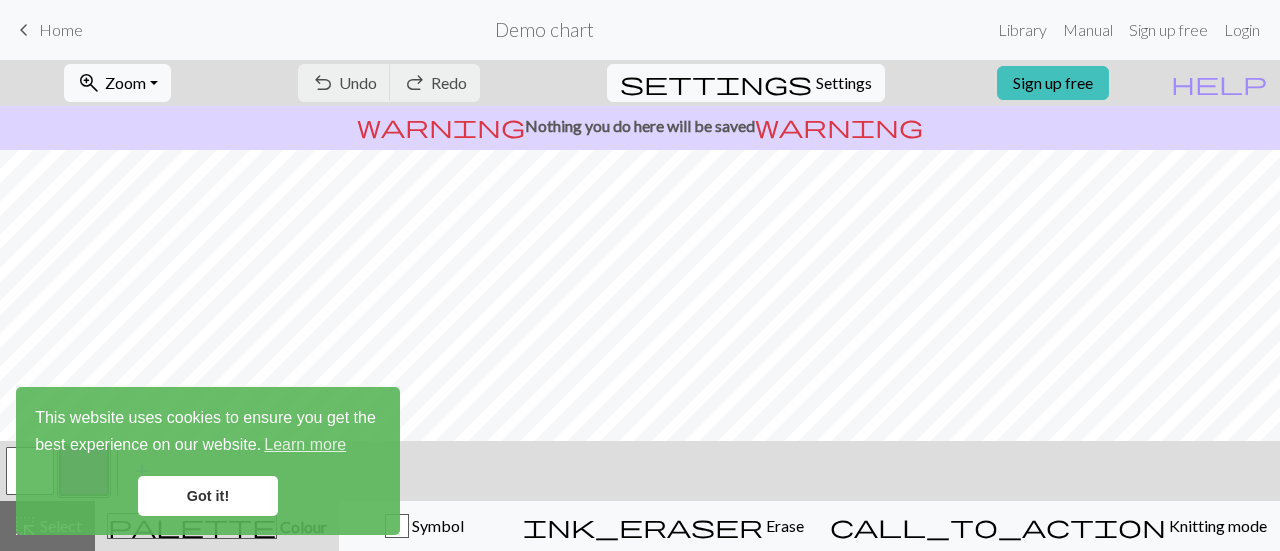 click on "Got it!" at bounding box center [208, 496] 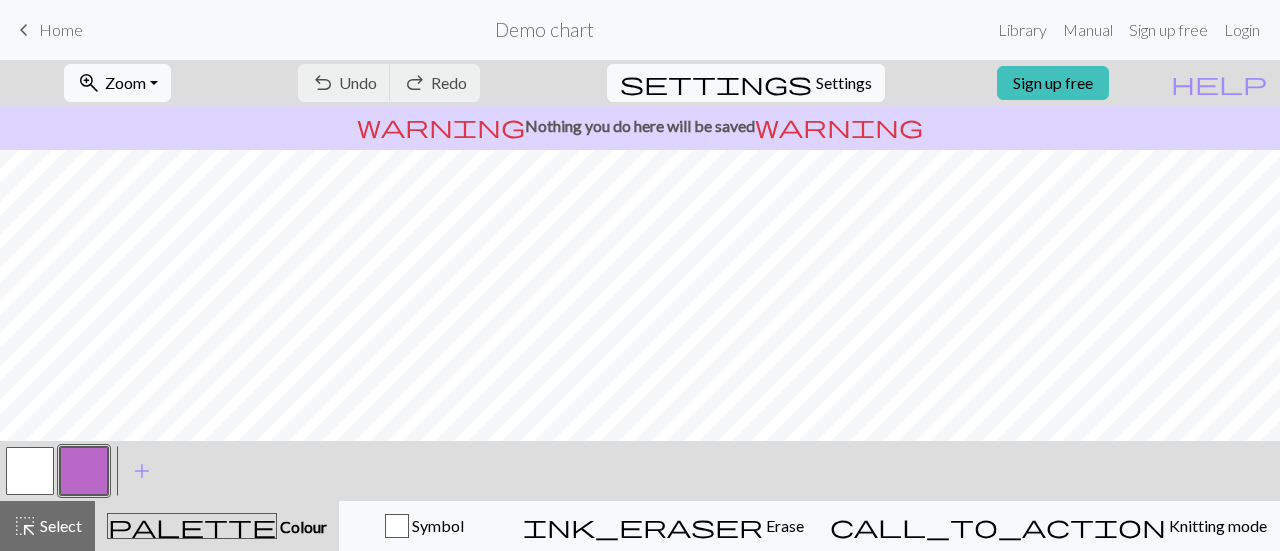click on "keyboard_arrow_left   Home" at bounding box center [47, 30] 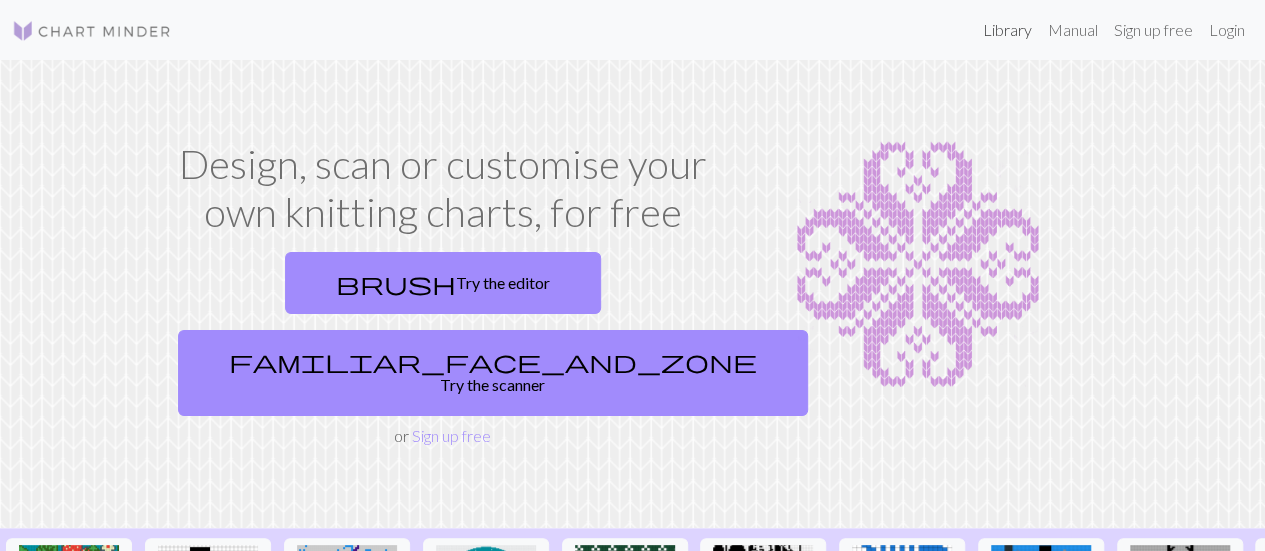 click on "Library" at bounding box center [1007, 30] 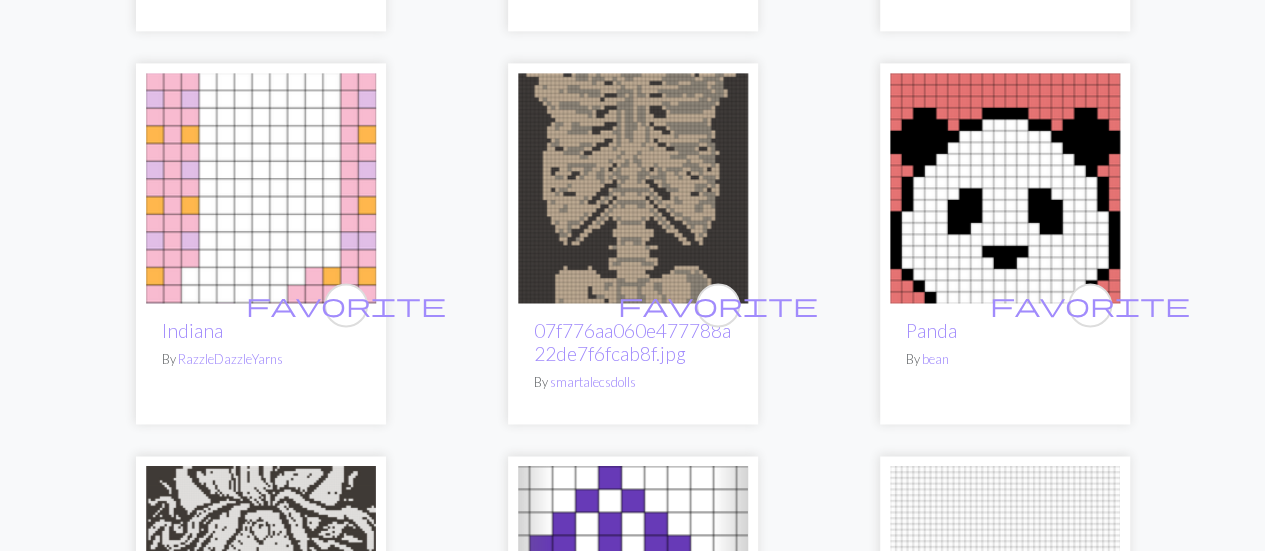 scroll, scrollTop: 1372, scrollLeft: 0, axis: vertical 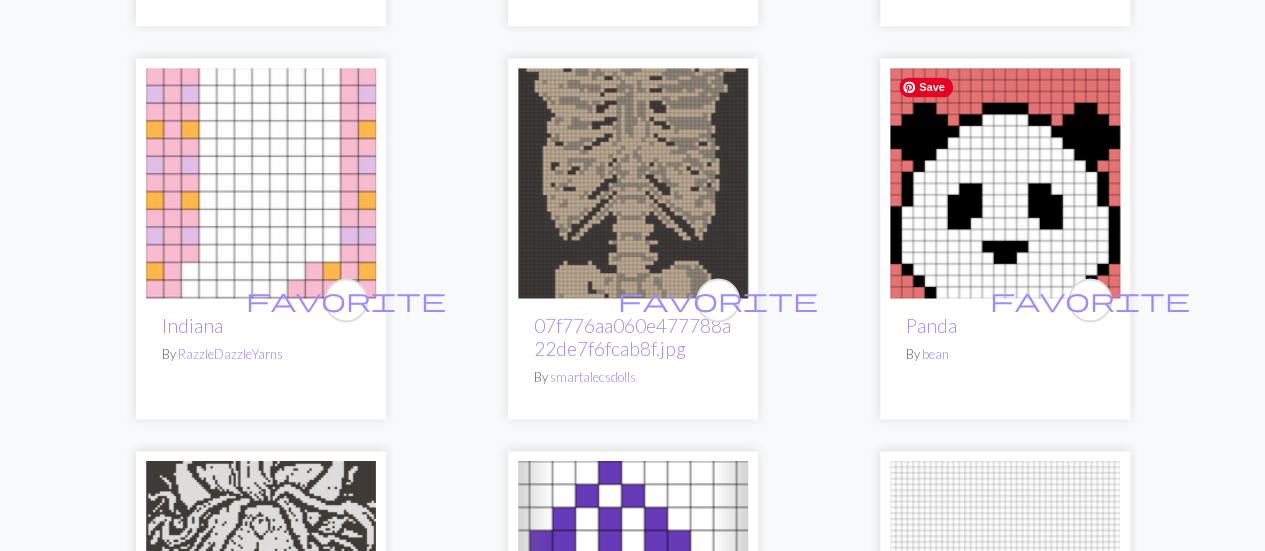 click at bounding box center [1005, 183] 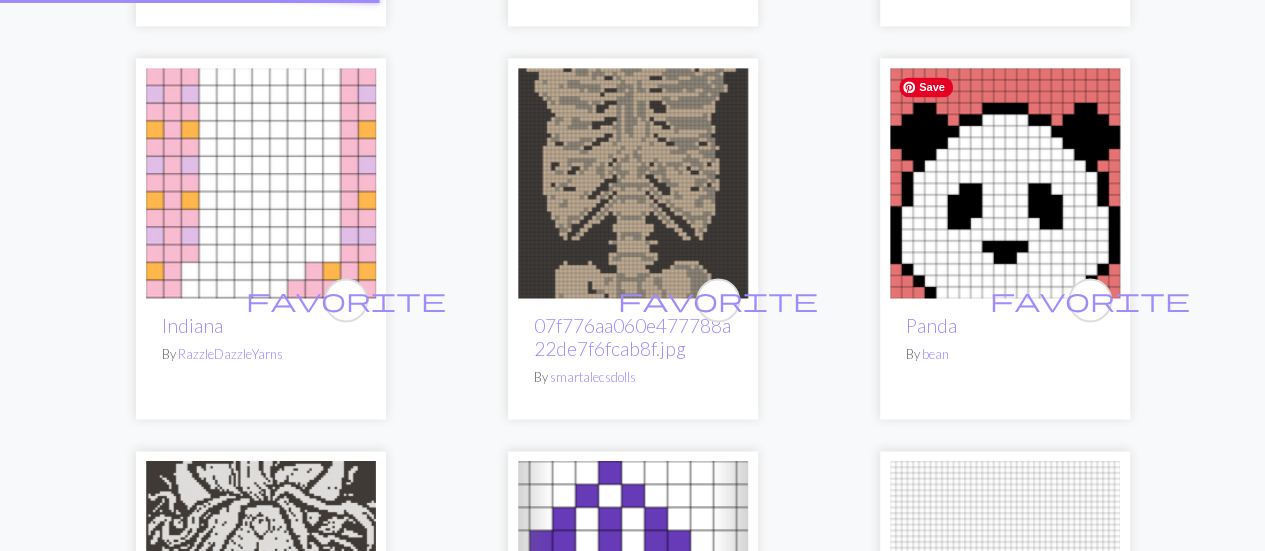 scroll, scrollTop: 0, scrollLeft: 0, axis: both 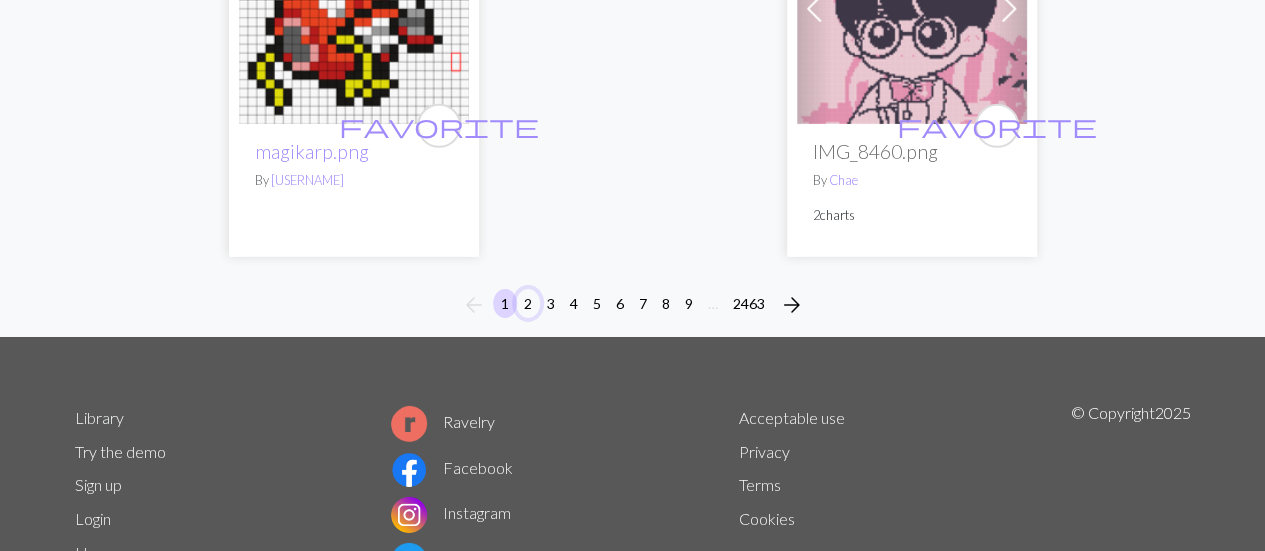click on "2" at bounding box center [528, 303] 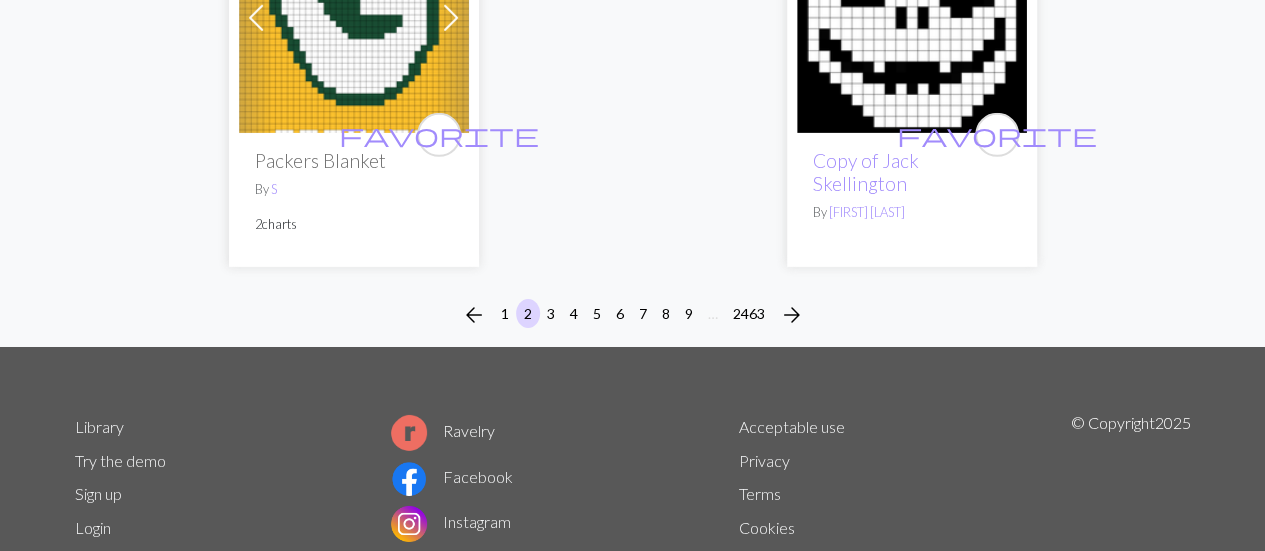 scroll, scrollTop: 6934, scrollLeft: 0, axis: vertical 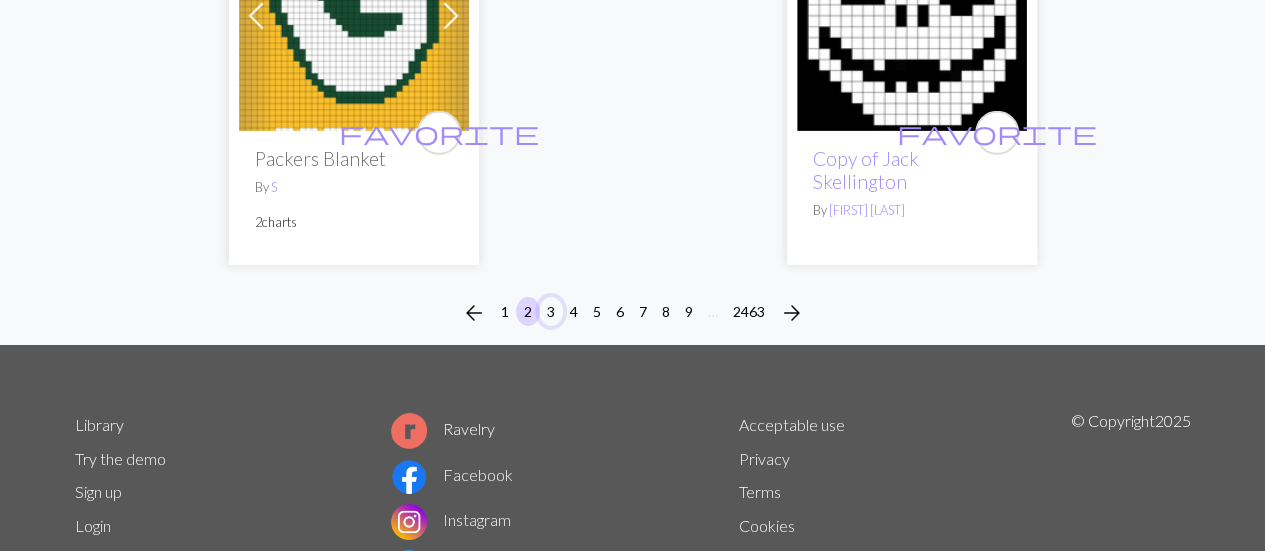click on "3" at bounding box center (551, 311) 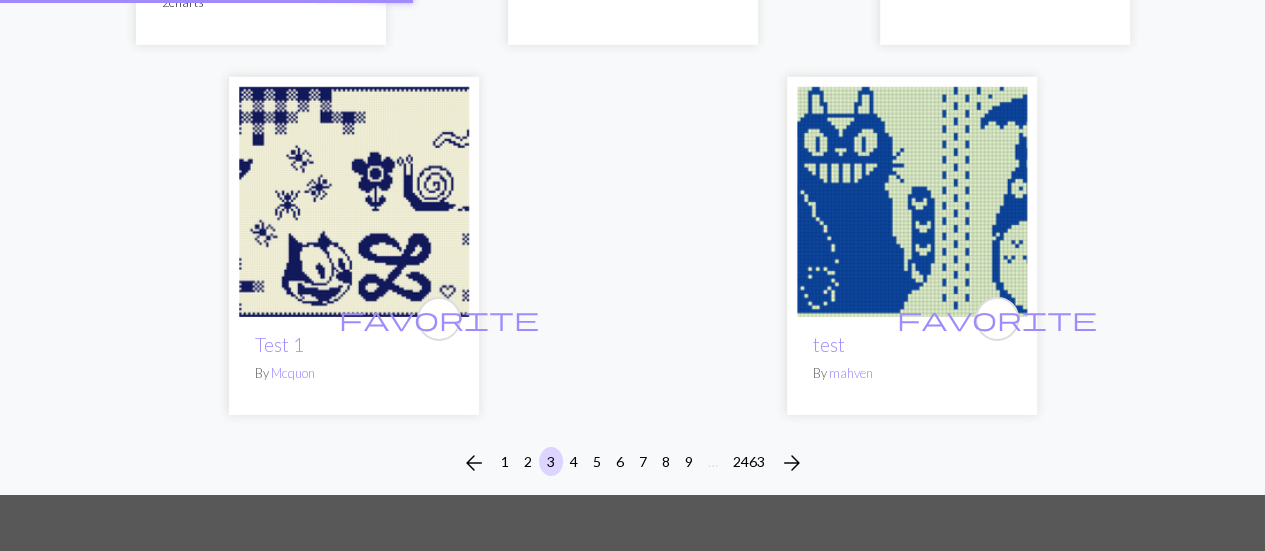 scroll, scrollTop: 0, scrollLeft: 0, axis: both 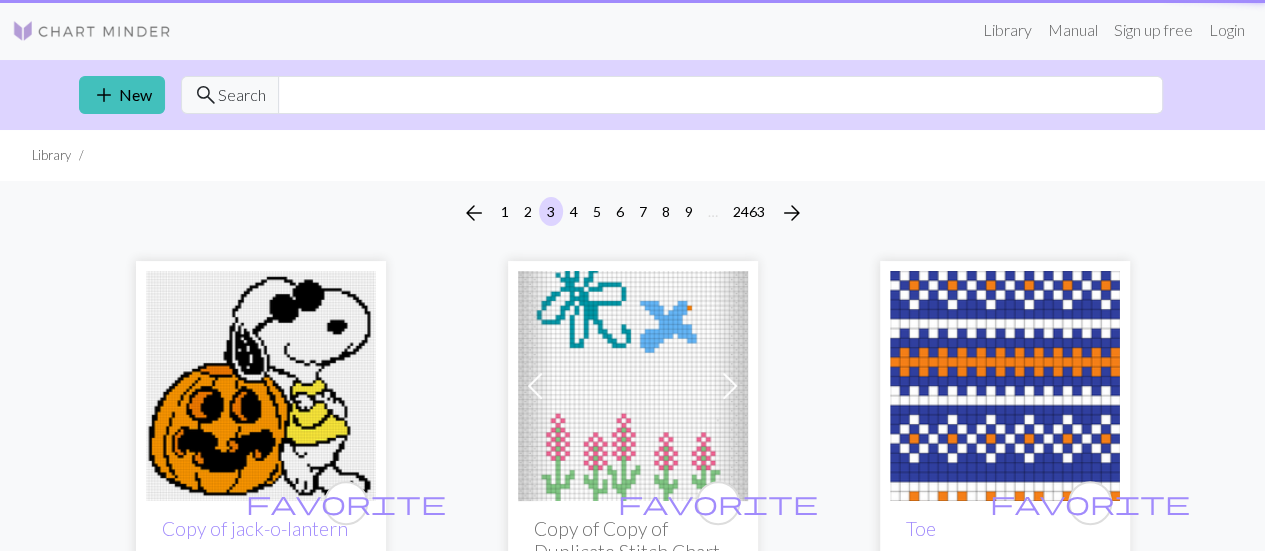 drag, startPoint x: 550, startPoint y: 308, endPoint x: 560, endPoint y: 275, distance: 34.48188 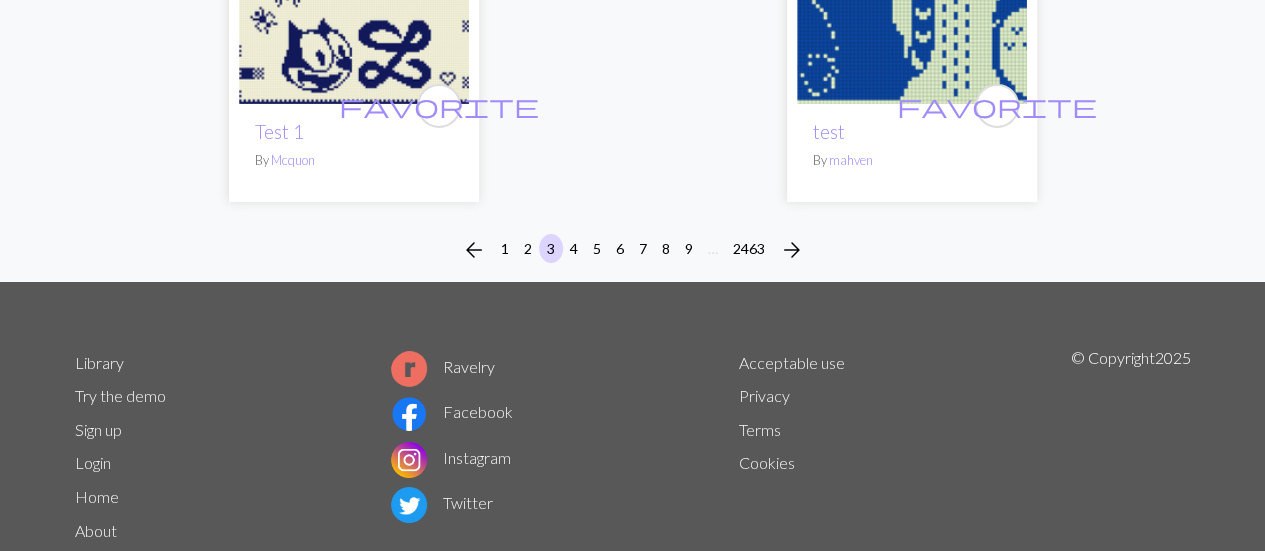 scroll, scrollTop: 7149, scrollLeft: 0, axis: vertical 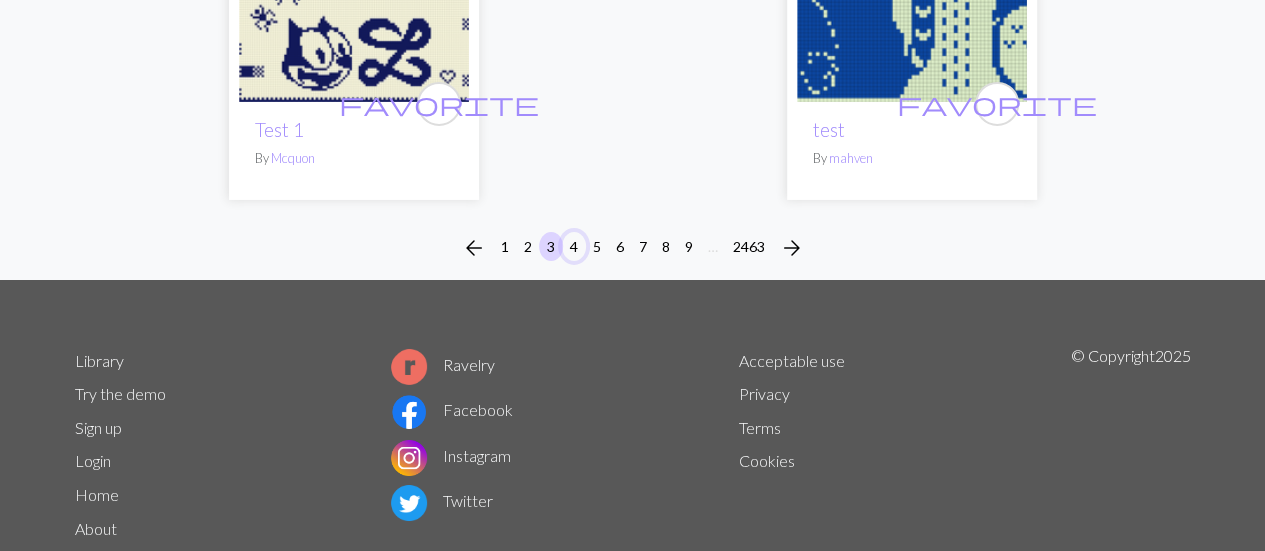 click on "4" at bounding box center [574, 246] 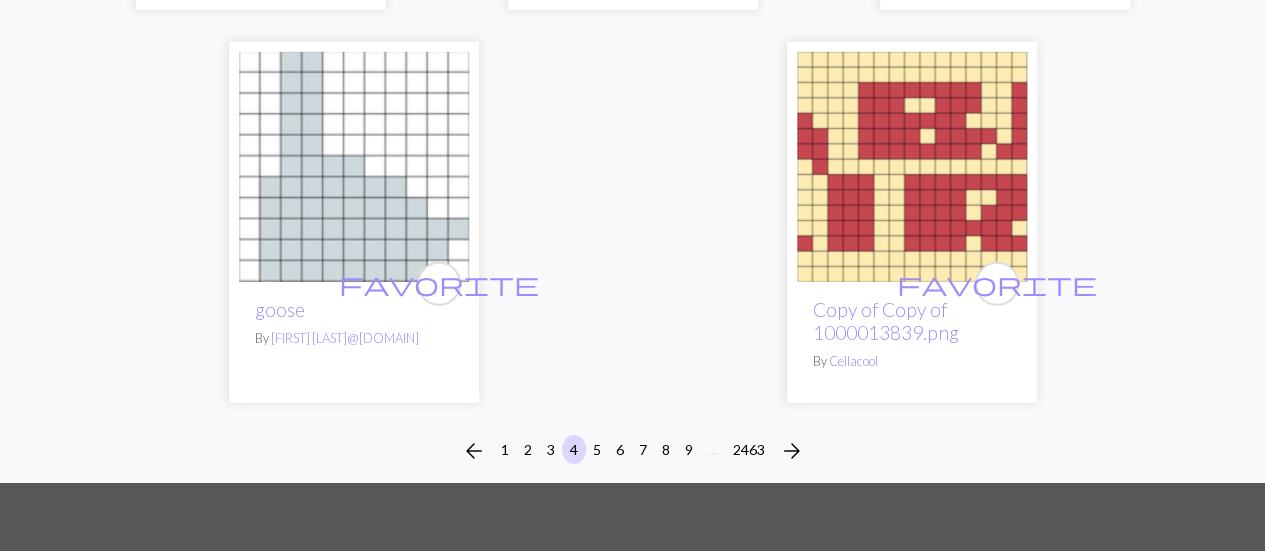scroll, scrollTop: 6760, scrollLeft: 0, axis: vertical 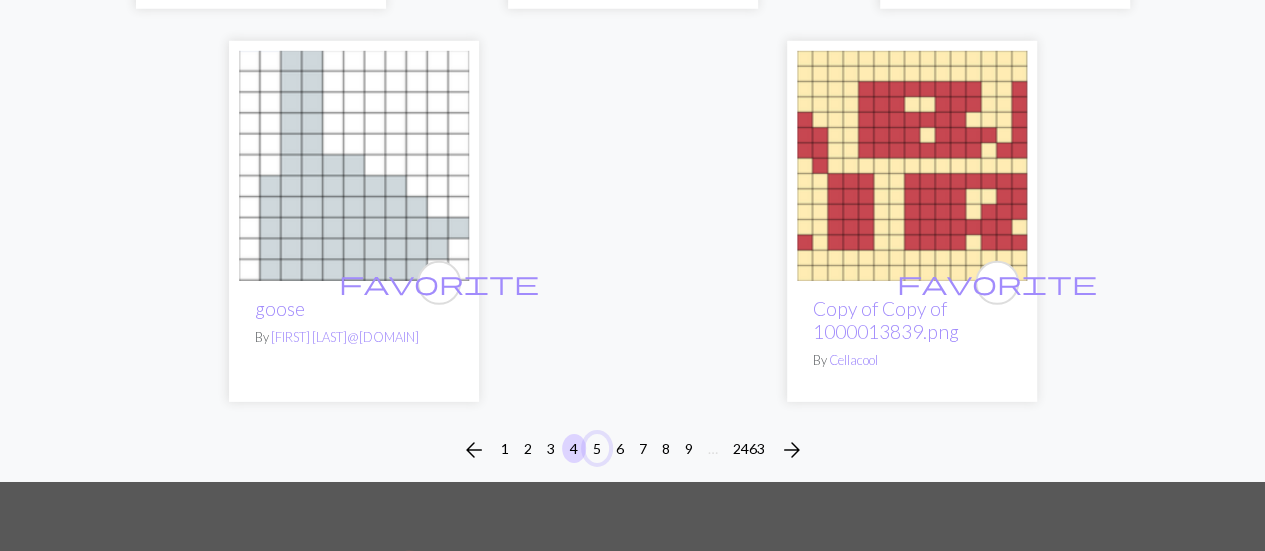 click on "5" at bounding box center [597, 448] 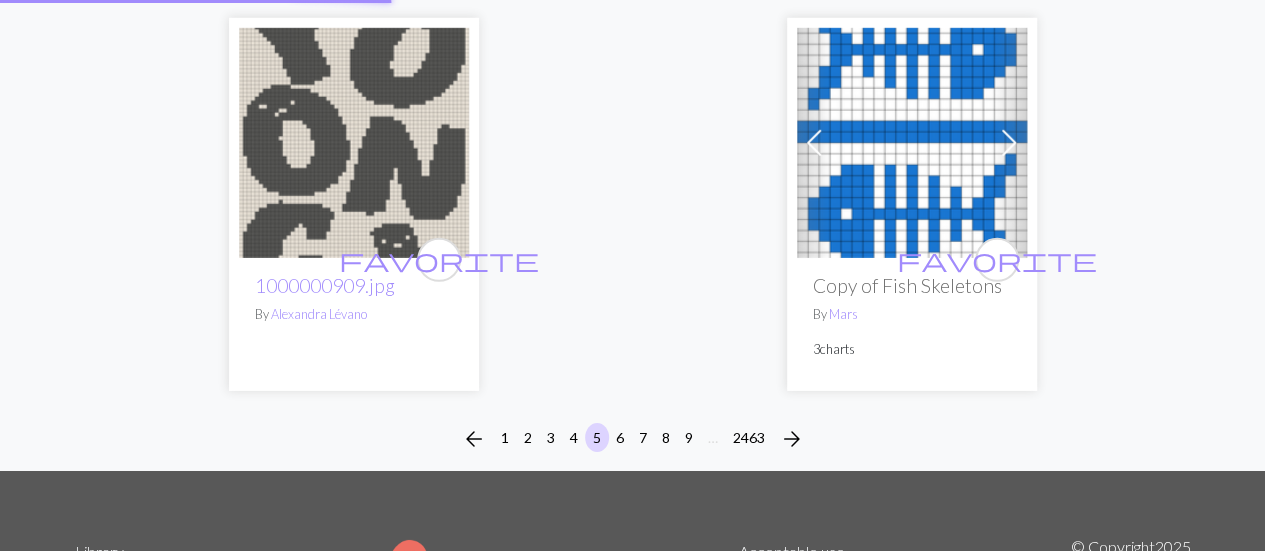scroll, scrollTop: 0, scrollLeft: 0, axis: both 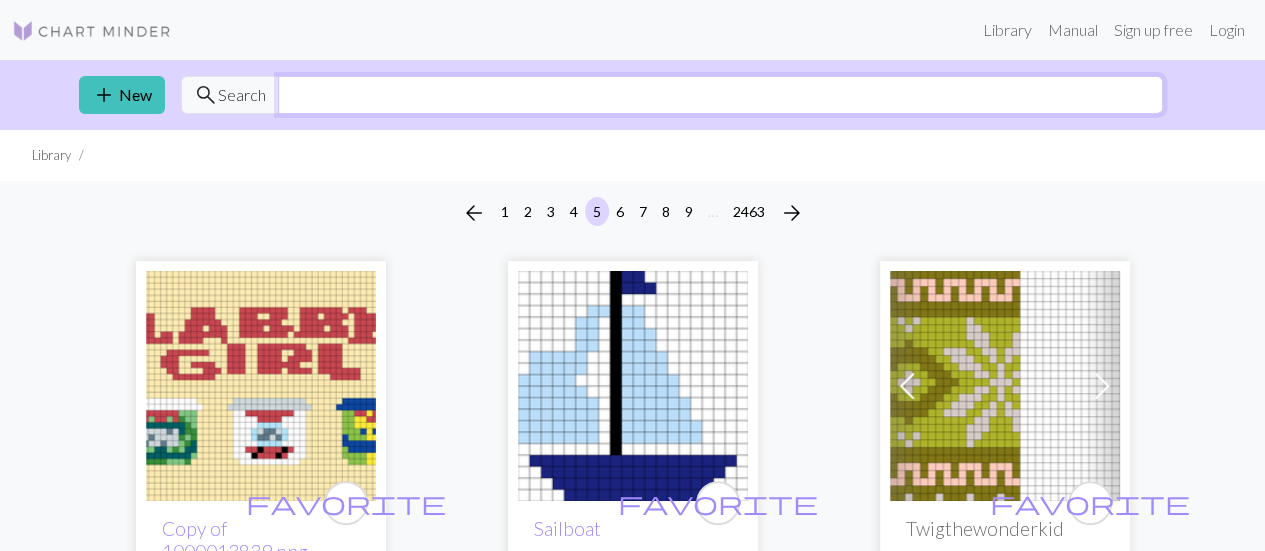 click at bounding box center (720, 95) 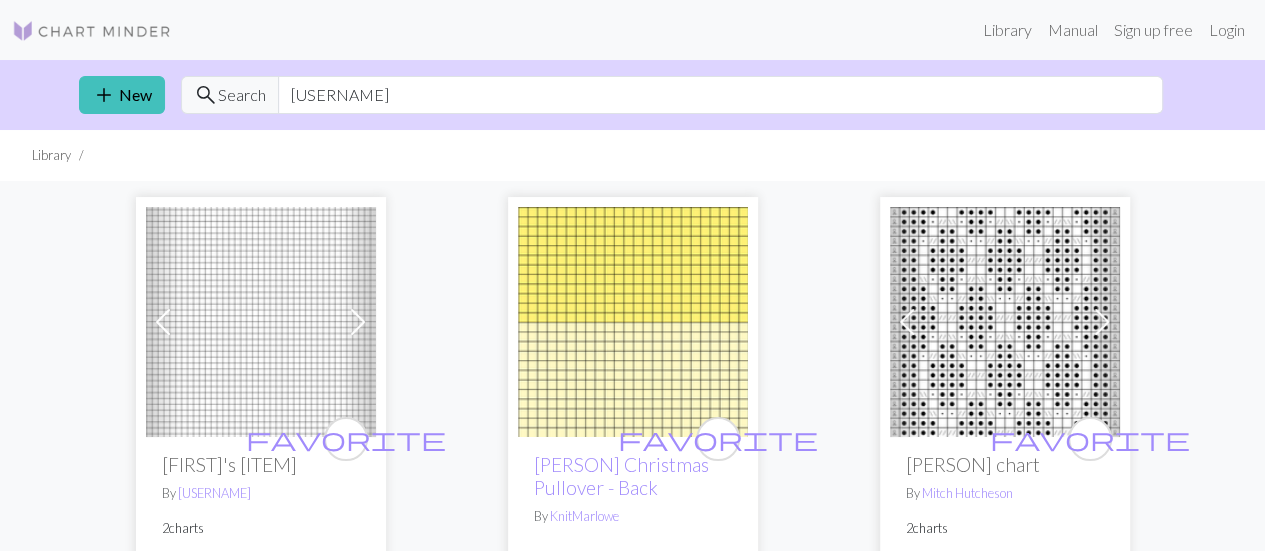 click on "Library" at bounding box center (632, 155) 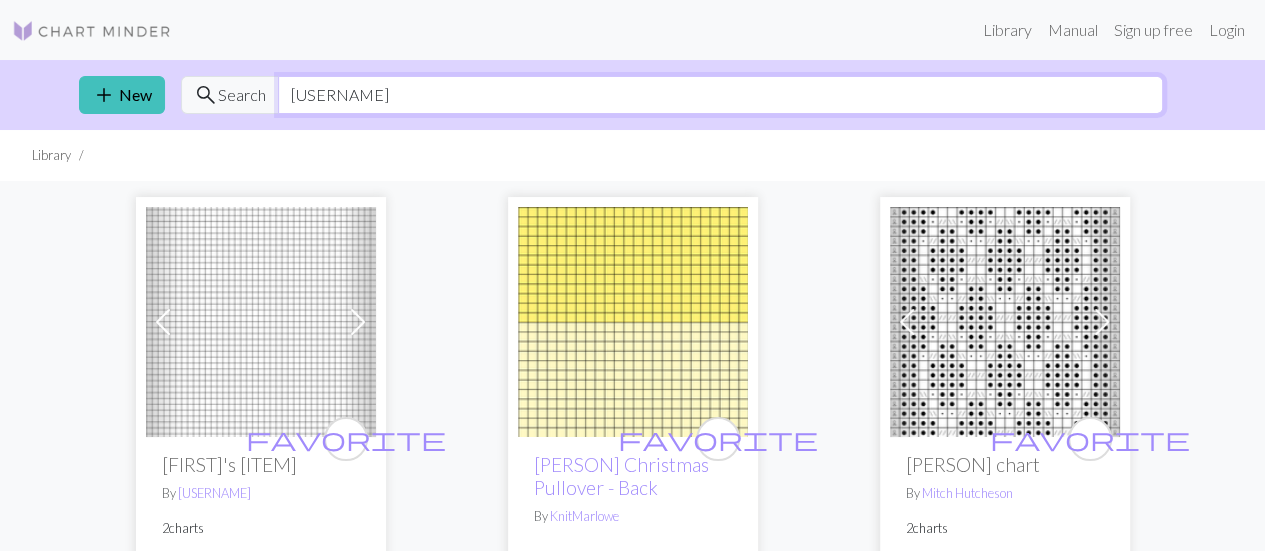 click on "[USERNAME]" at bounding box center [720, 95] 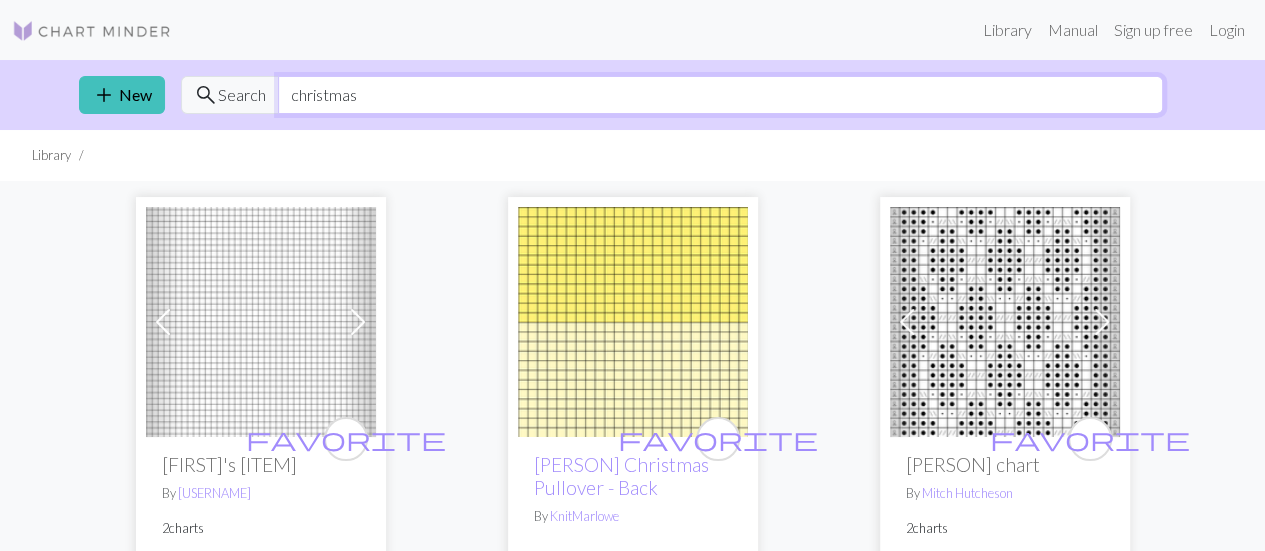type on "christmas" 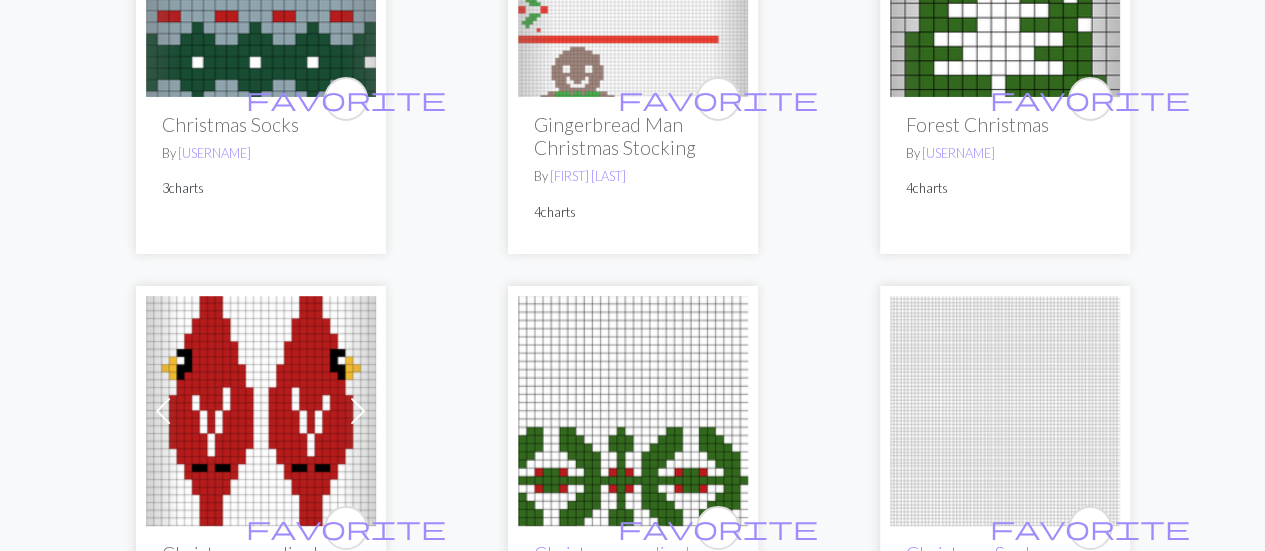 scroll, scrollTop: 3509, scrollLeft: 0, axis: vertical 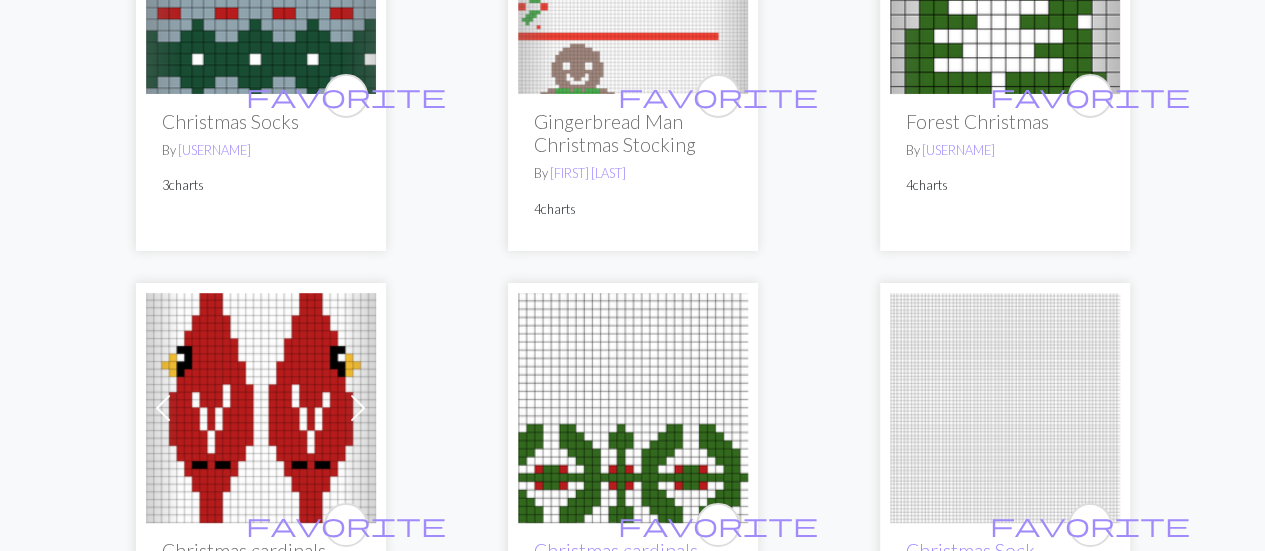 click on "Gingerbread Man Christmas Stocking" at bounding box center (633, 133) 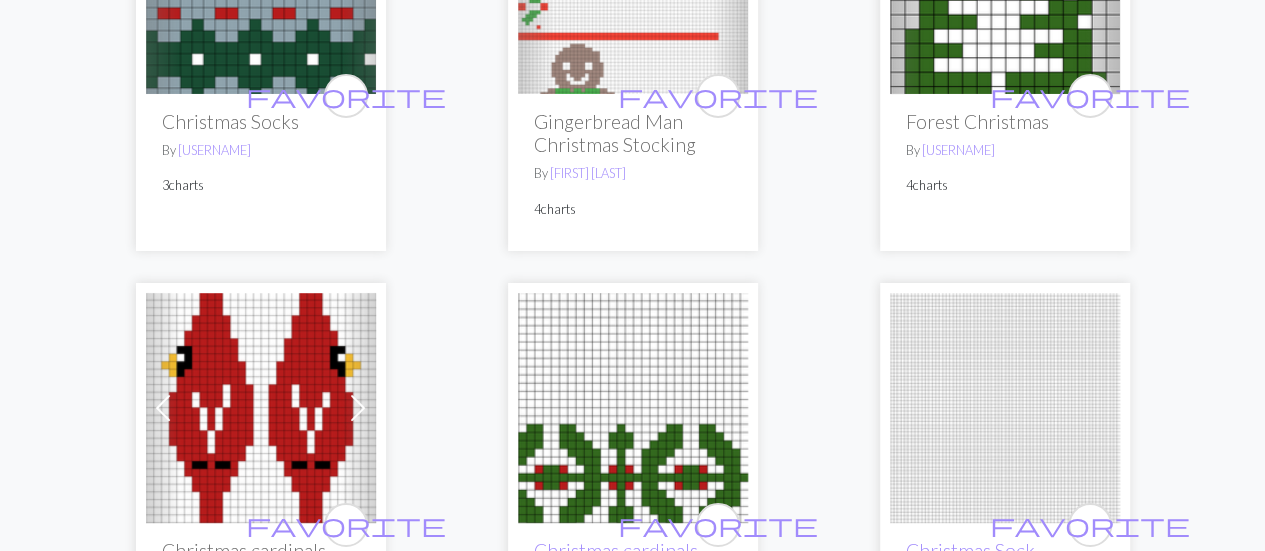 click at bounding box center [633, -21] 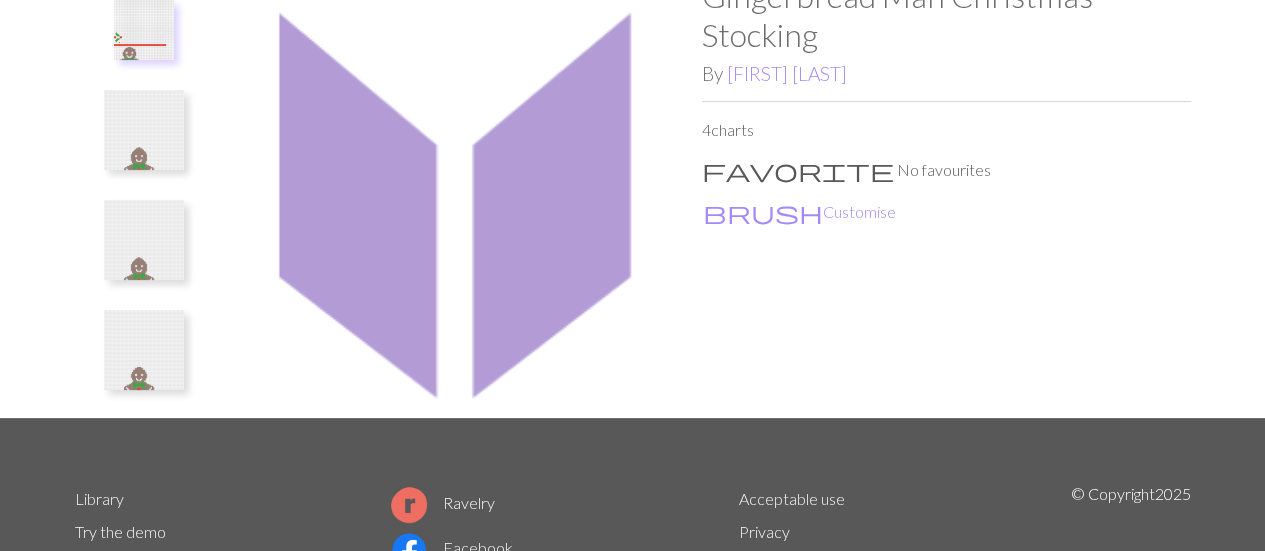 scroll, scrollTop: 157, scrollLeft: 0, axis: vertical 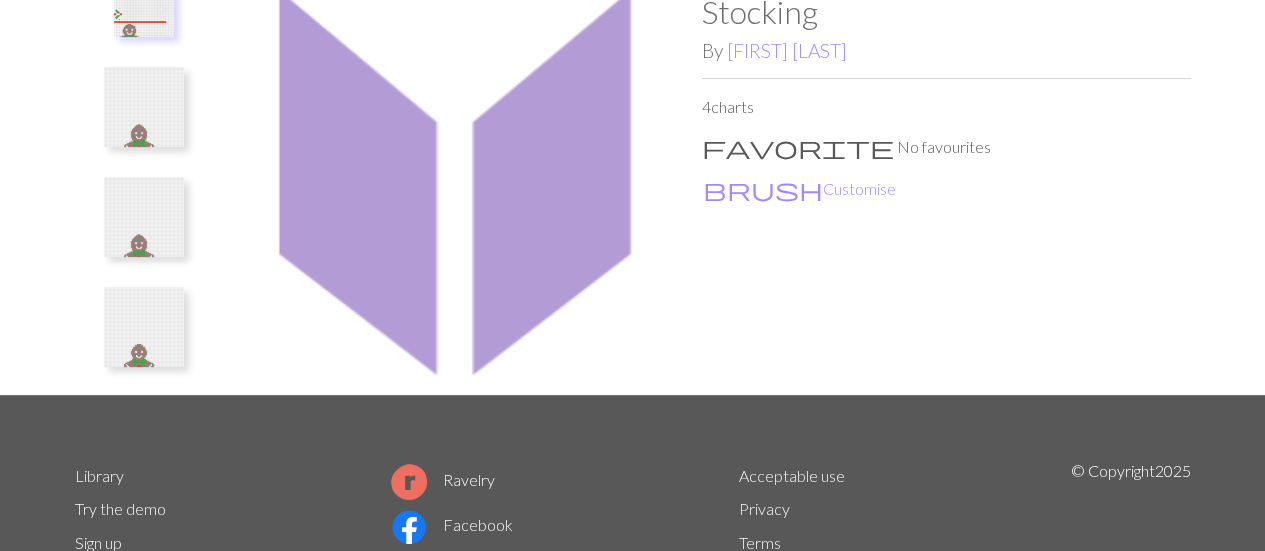 click at bounding box center [144, 107] 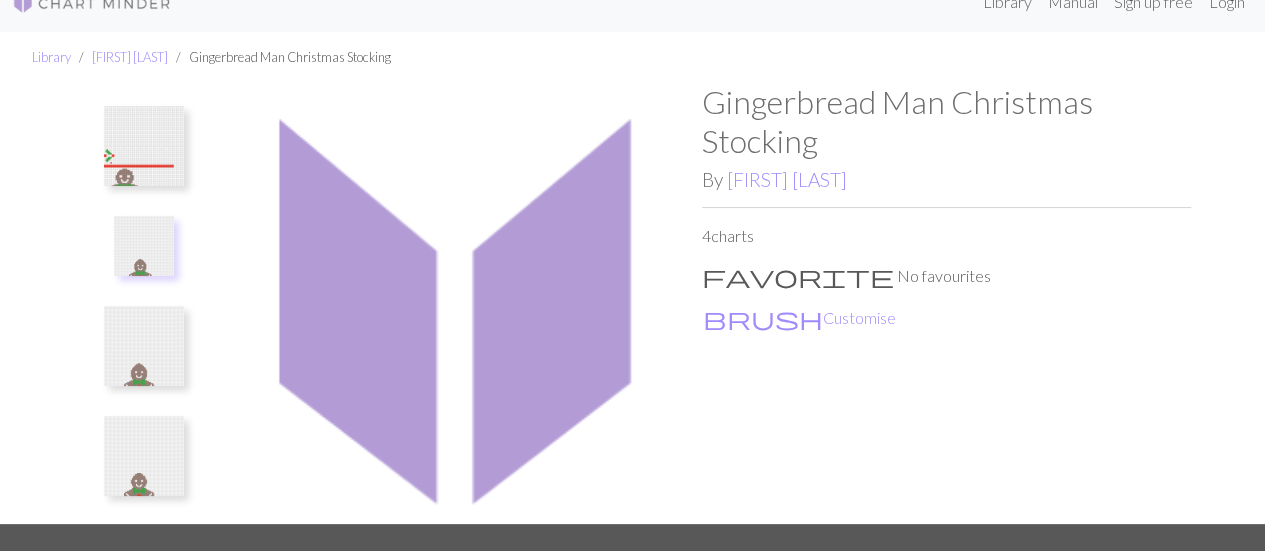 scroll, scrollTop: 29, scrollLeft: 0, axis: vertical 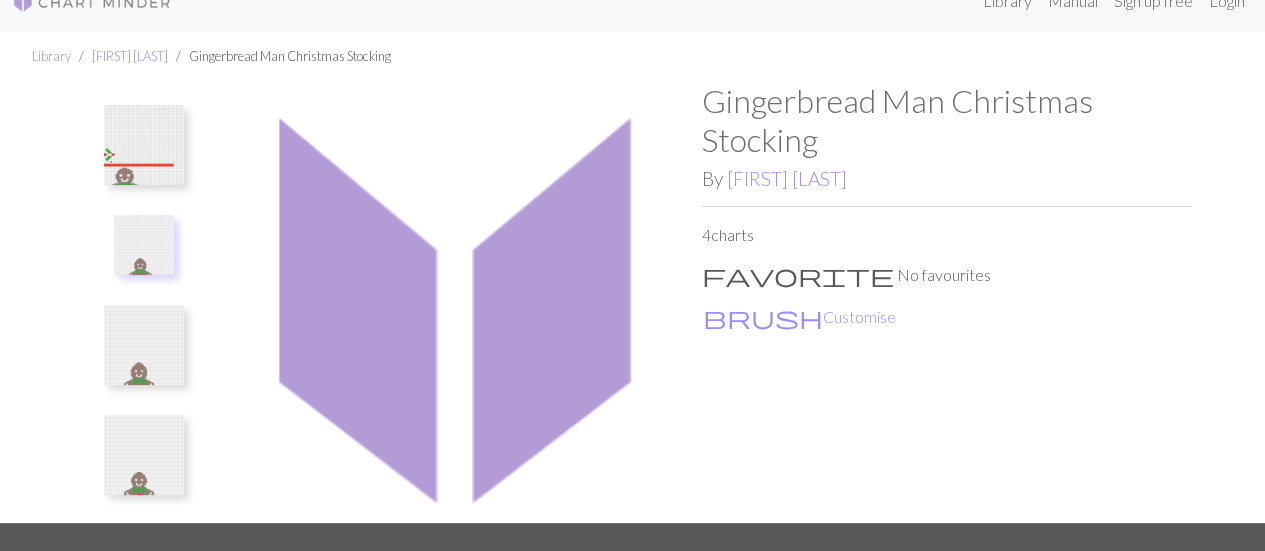 click at bounding box center [144, 245] 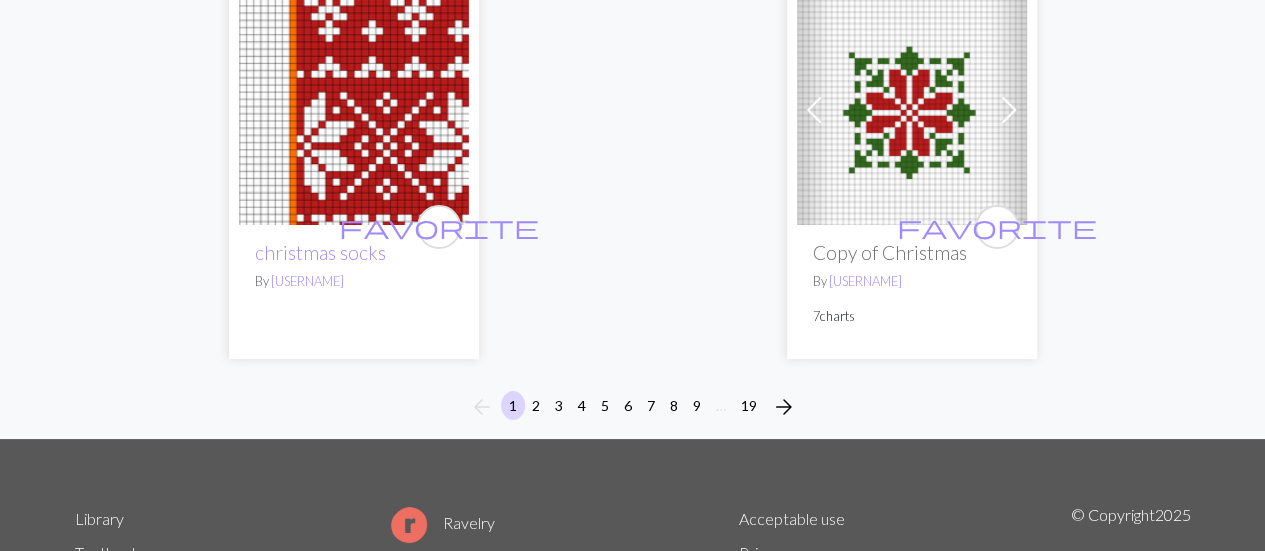 scroll, scrollTop: 7513, scrollLeft: 0, axis: vertical 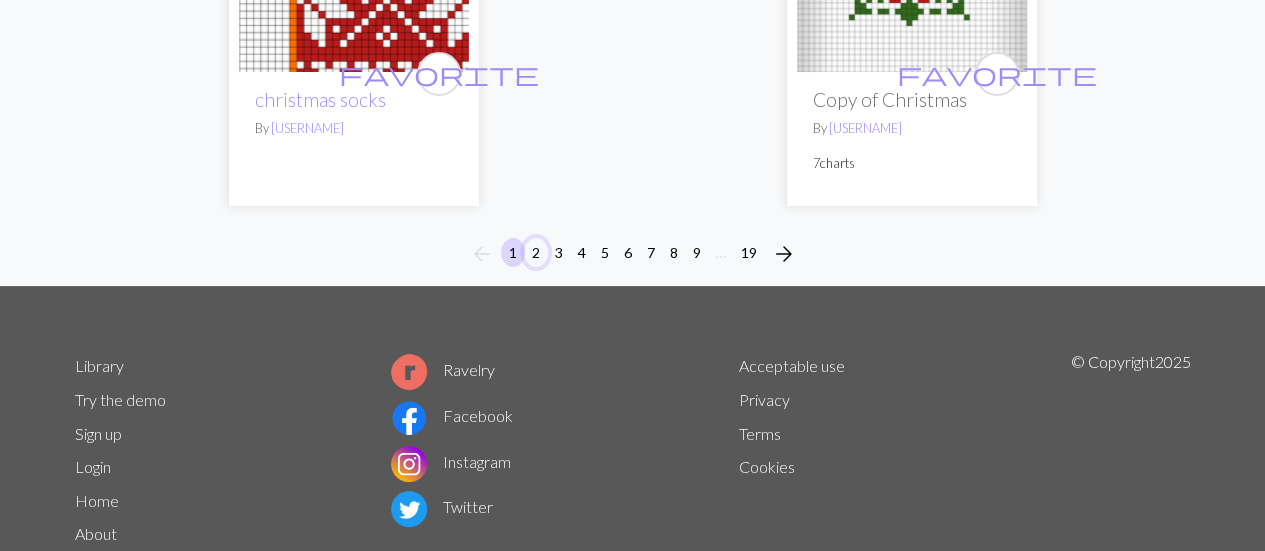 click on "2" at bounding box center (536, 252) 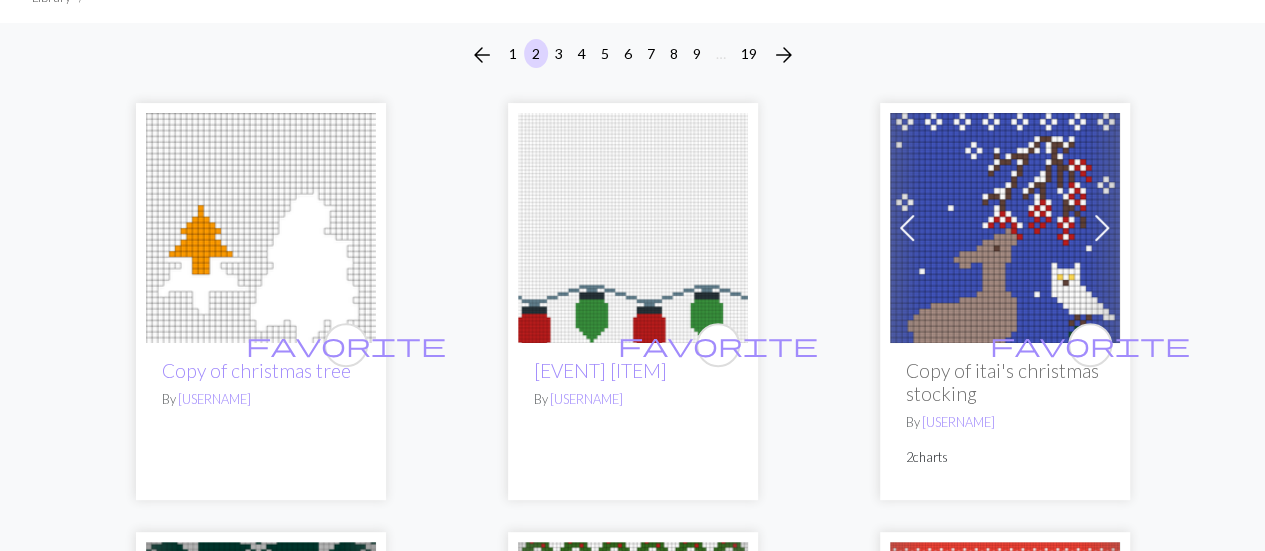 scroll, scrollTop: 161, scrollLeft: 0, axis: vertical 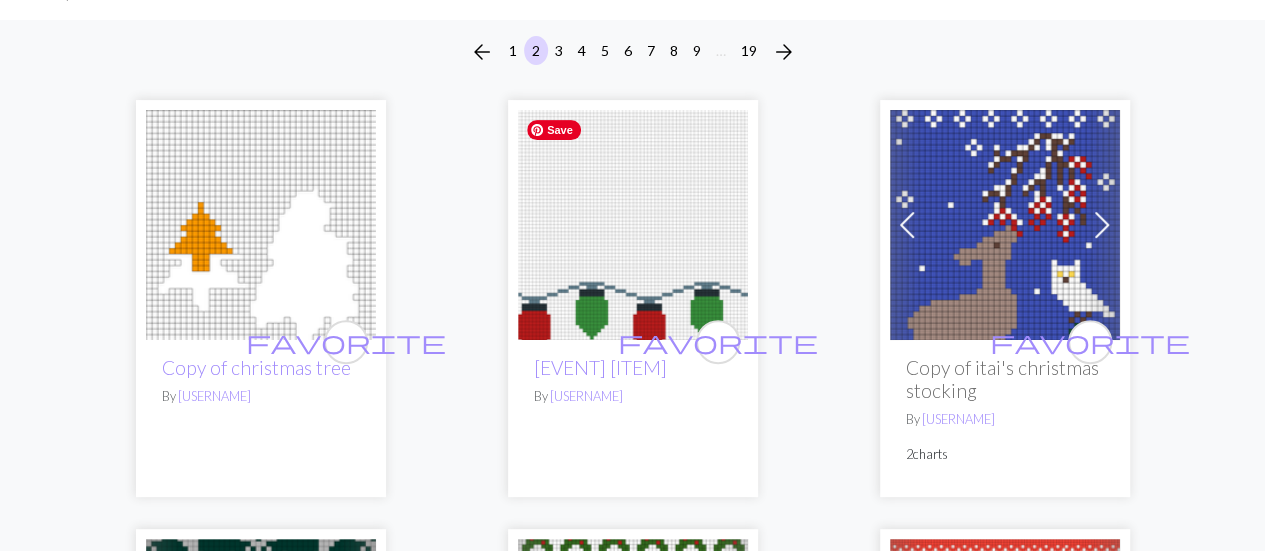 click at bounding box center (633, 225) 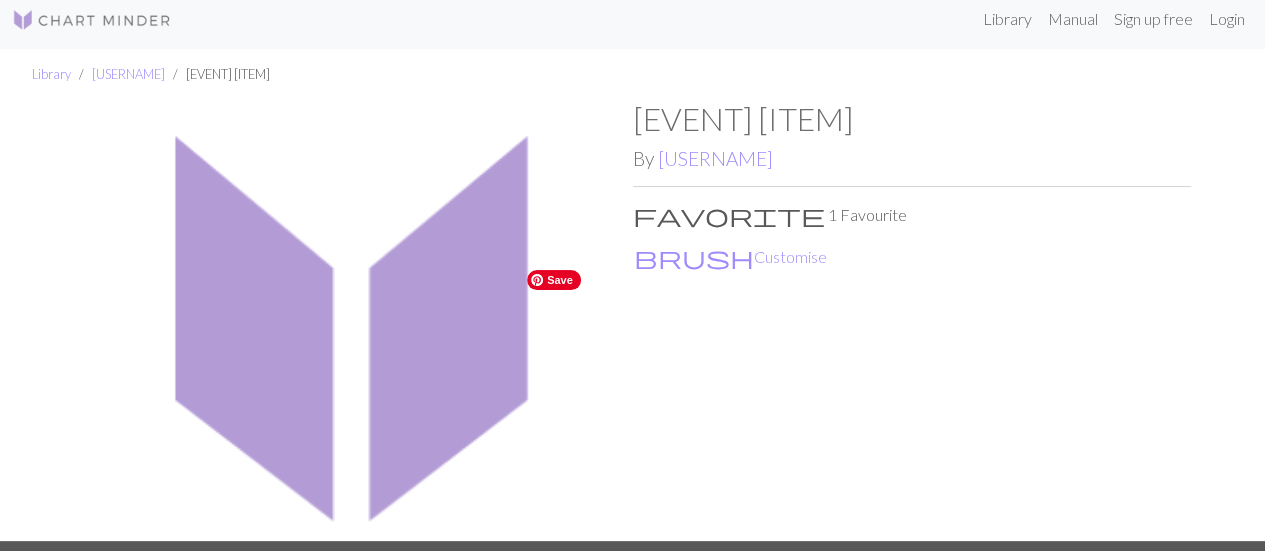 scroll, scrollTop: 5, scrollLeft: 0, axis: vertical 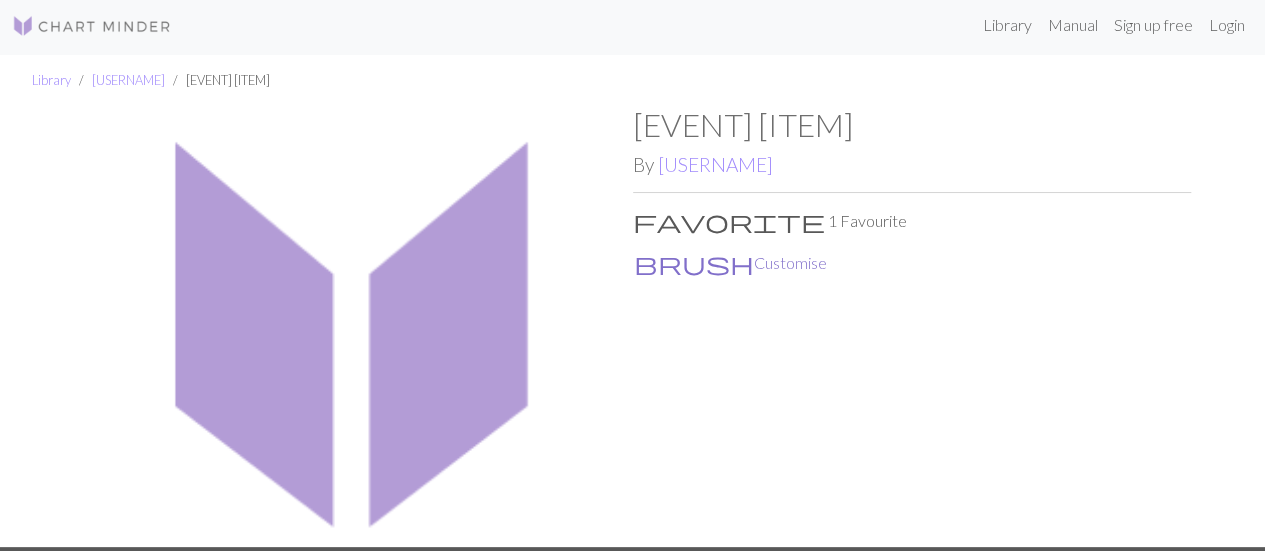 click on "brush Customise" at bounding box center [730, 263] 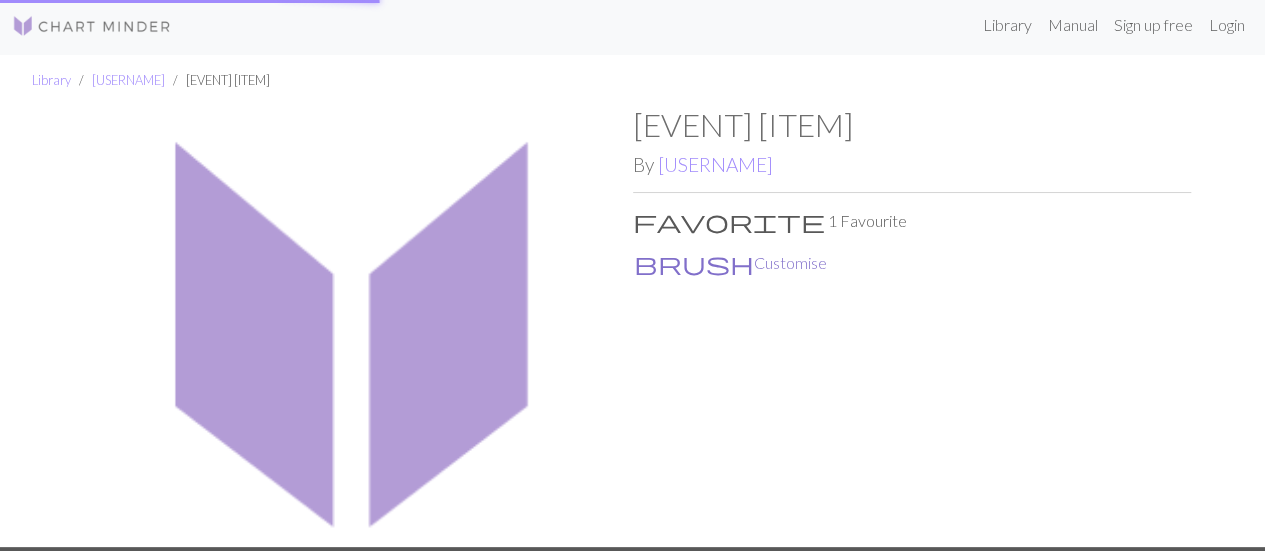 scroll, scrollTop: 0, scrollLeft: 0, axis: both 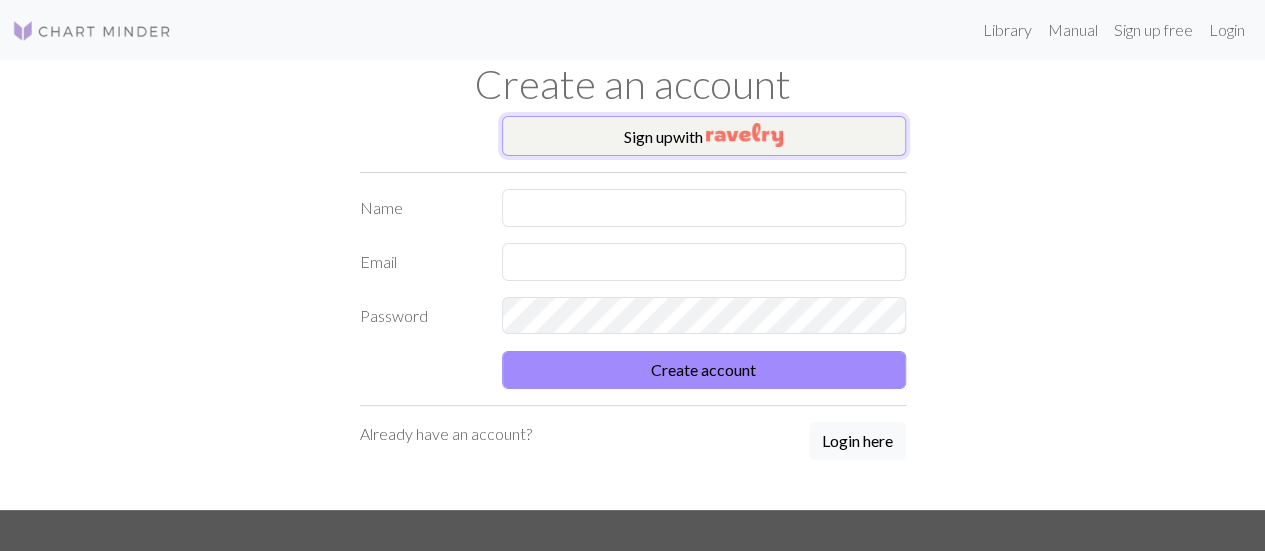 click at bounding box center (744, 135) 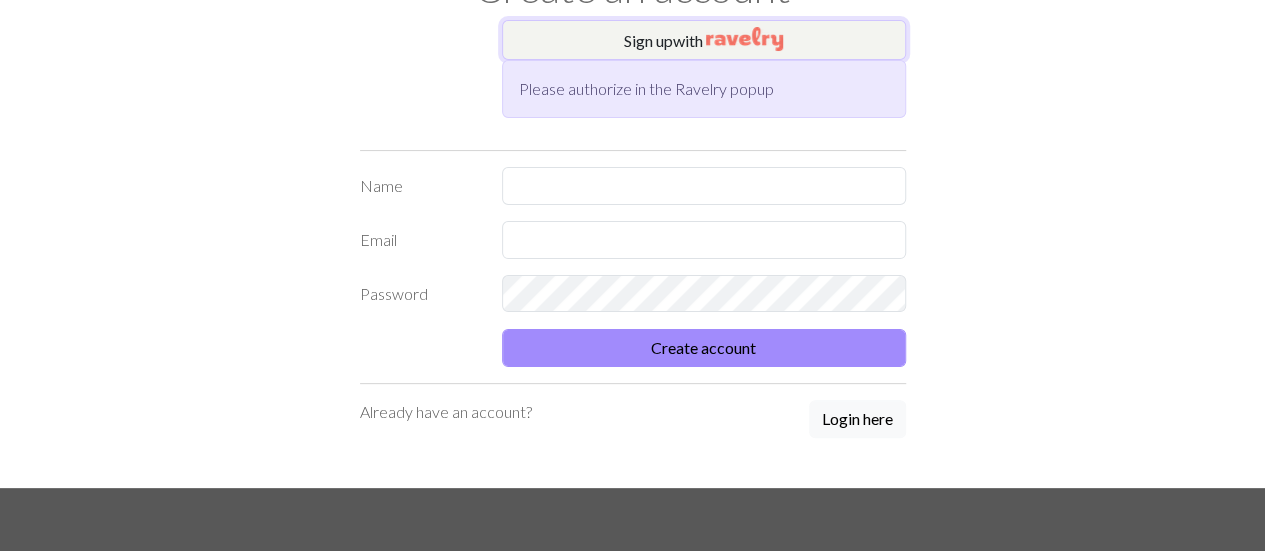 scroll, scrollTop: 97, scrollLeft: 0, axis: vertical 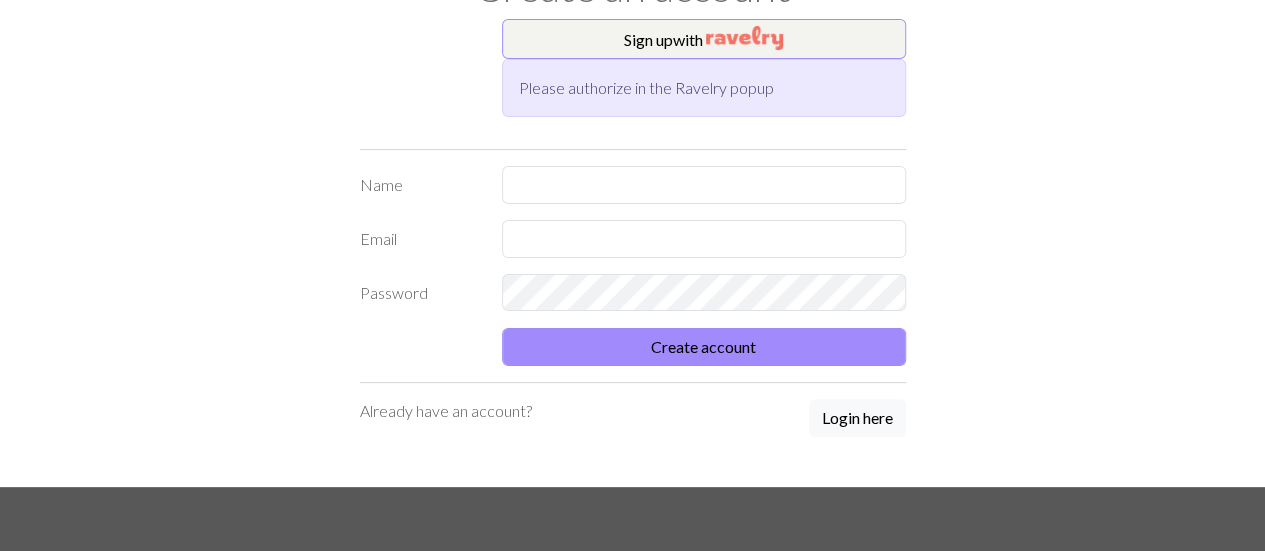 click on "Name Email Password Create account" at bounding box center [633, 266] 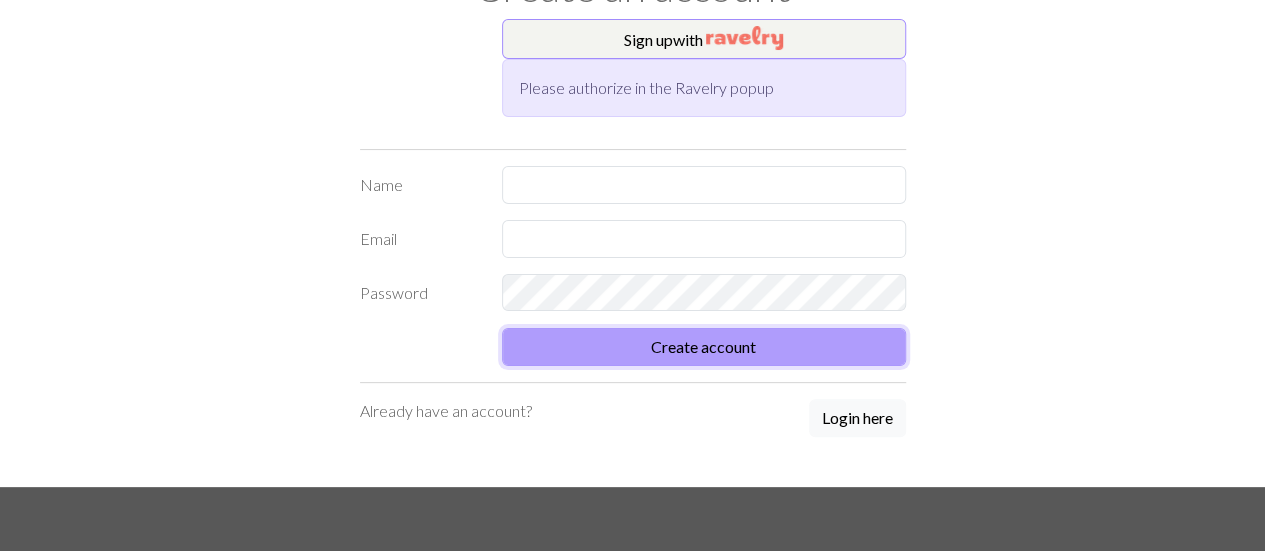 click on "Create account" at bounding box center [704, 347] 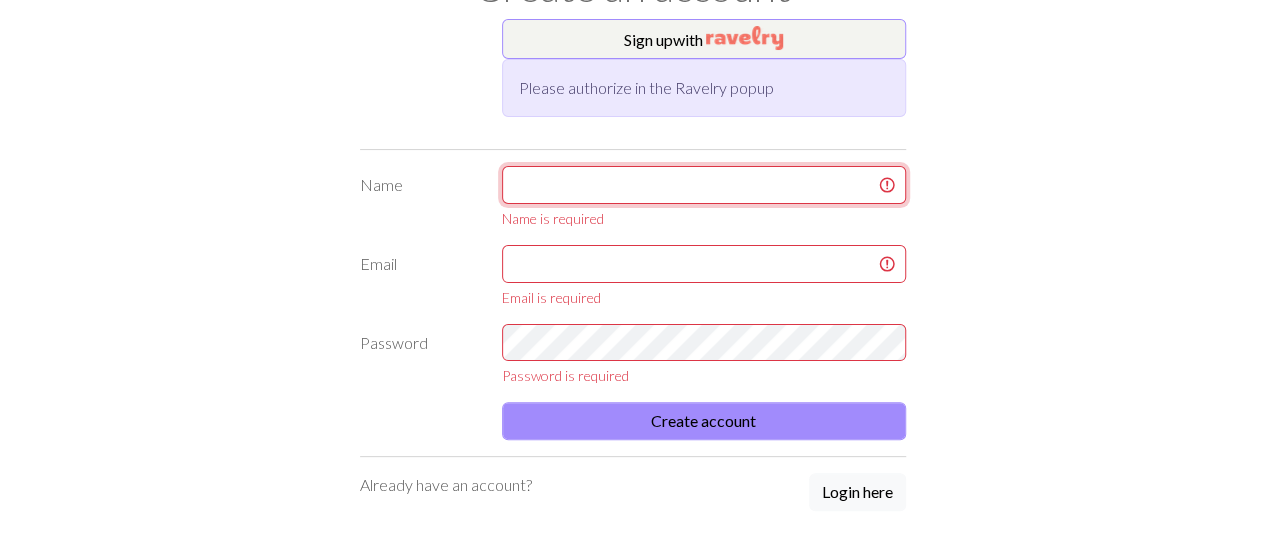 click at bounding box center [704, 185] 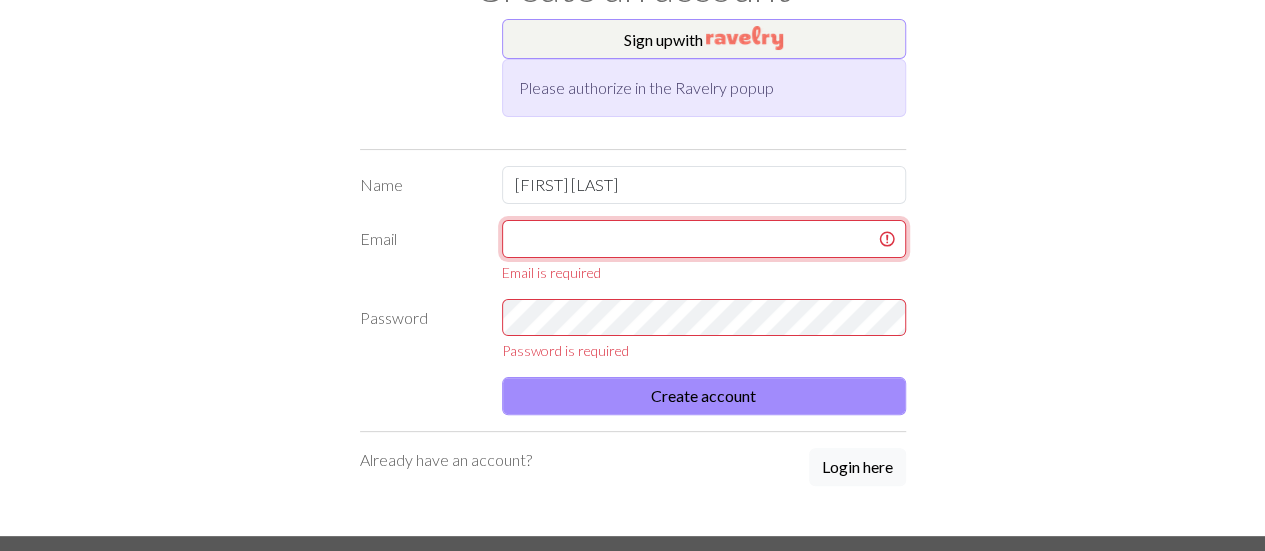click at bounding box center (704, 239) 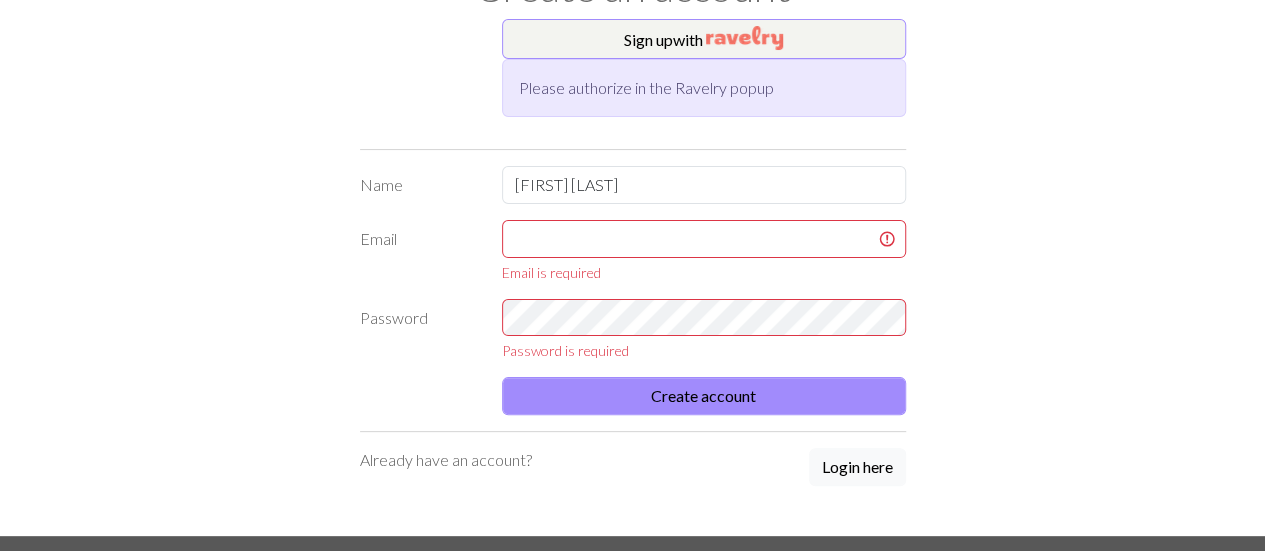 click on "Sign up  with   Please authorize in the Ravelry popup Name [FIRST] [LAST] Email Email is required Password Password is required Create account Already have an account? Login here" at bounding box center [633, 277] 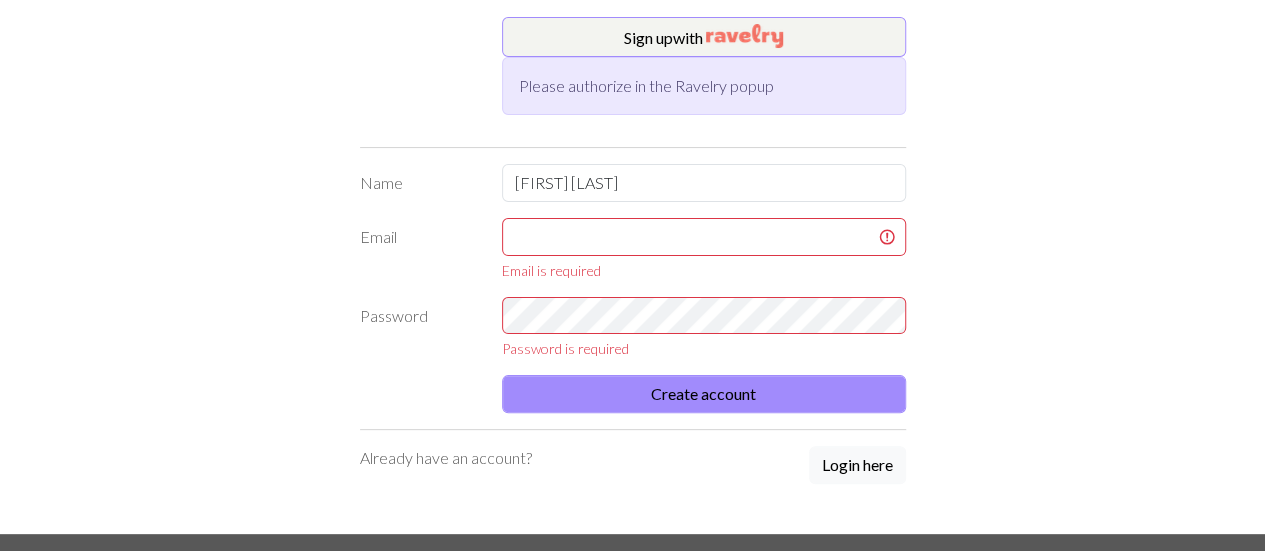 scroll, scrollTop: 0, scrollLeft: 0, axis: both 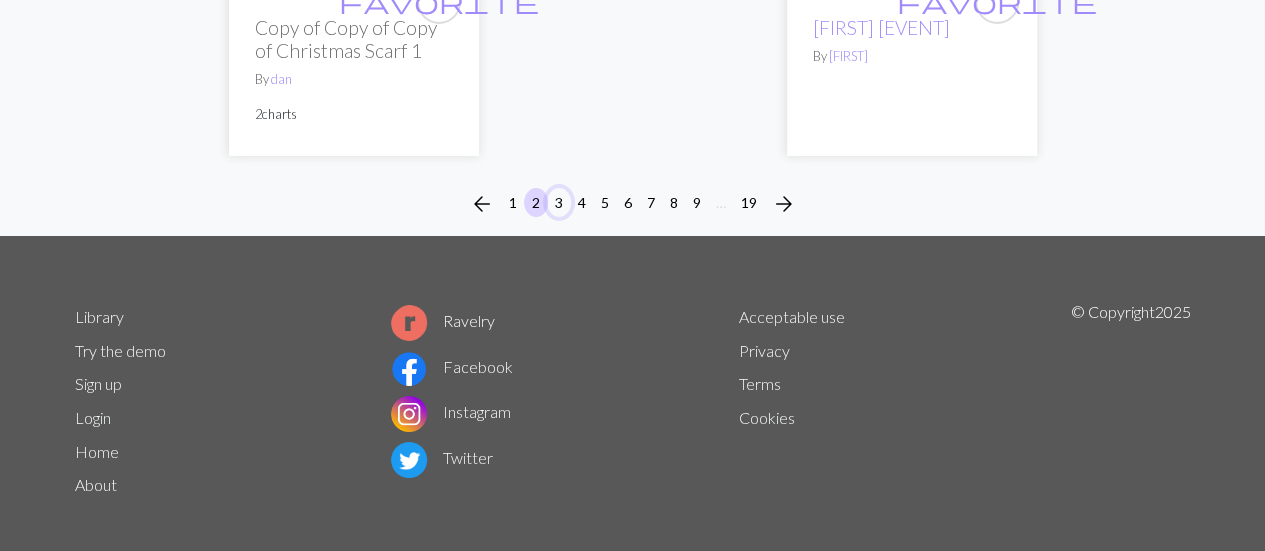 click on "3" at bounding box center (559, 202) 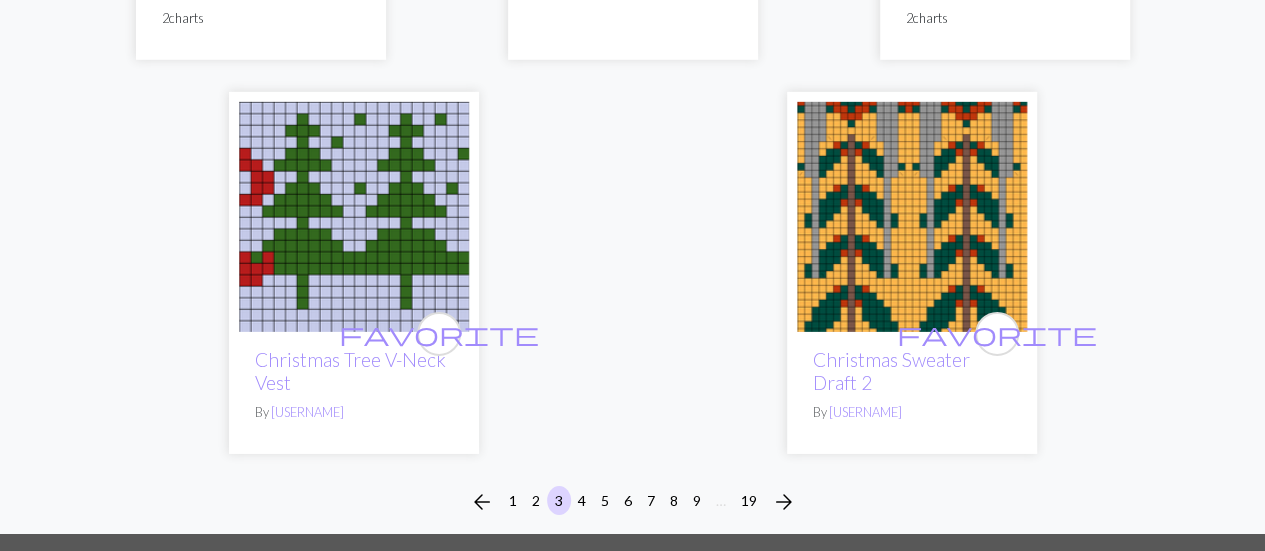 scroll, scrollTop: 6885, scrollLeft: 0, axis: vertical 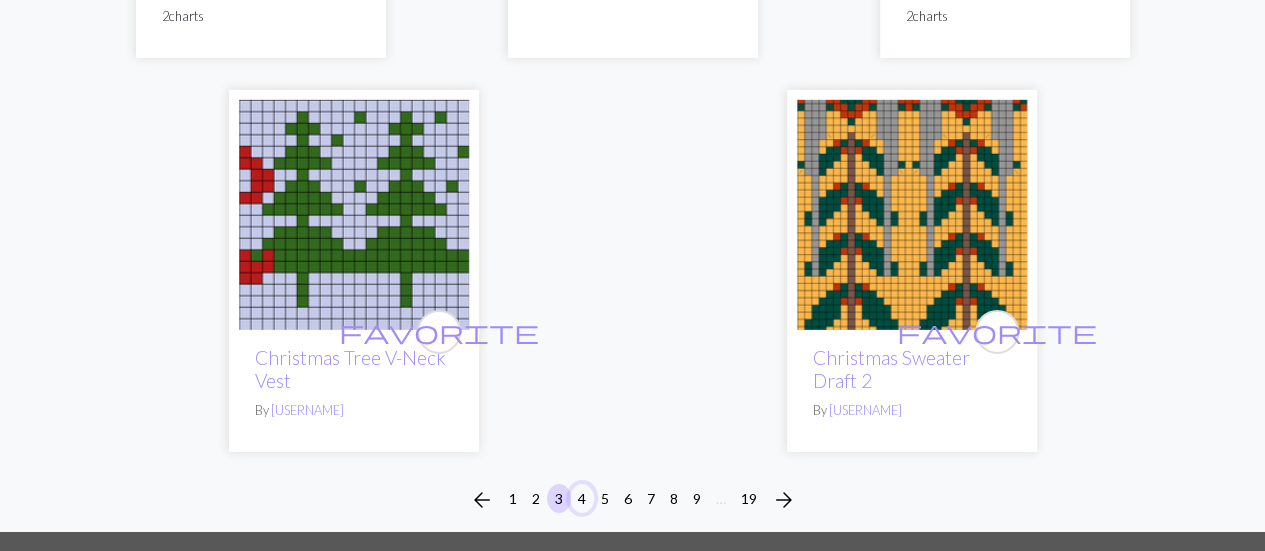 click on "4" at bounding box center (582, 498) 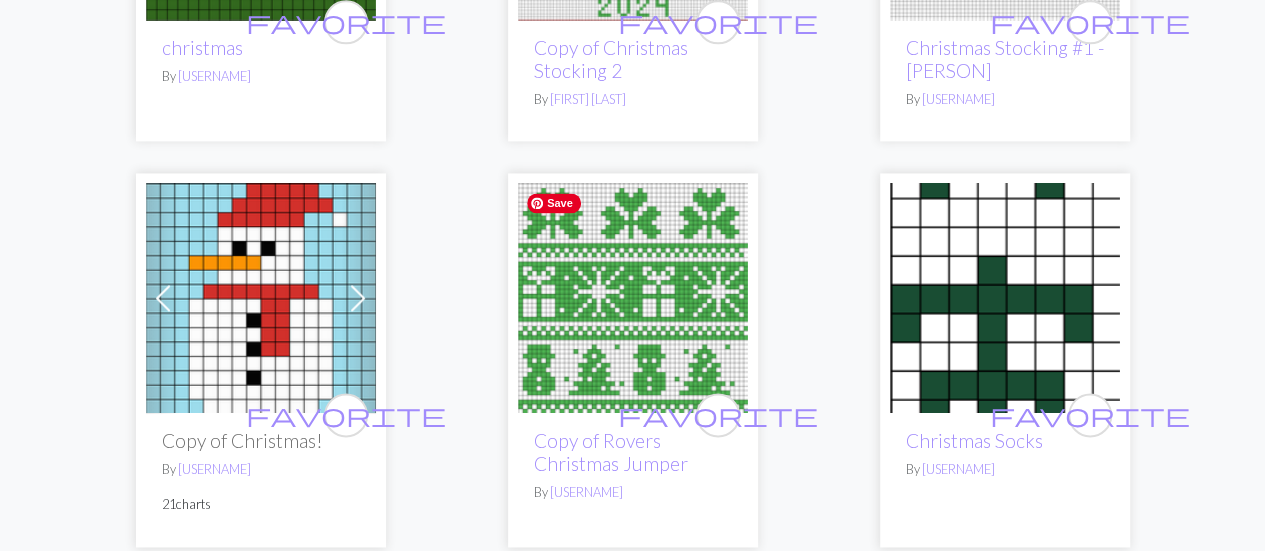 scroll, scrollTop: 5170, scrollLeft: 0, axis: vertical 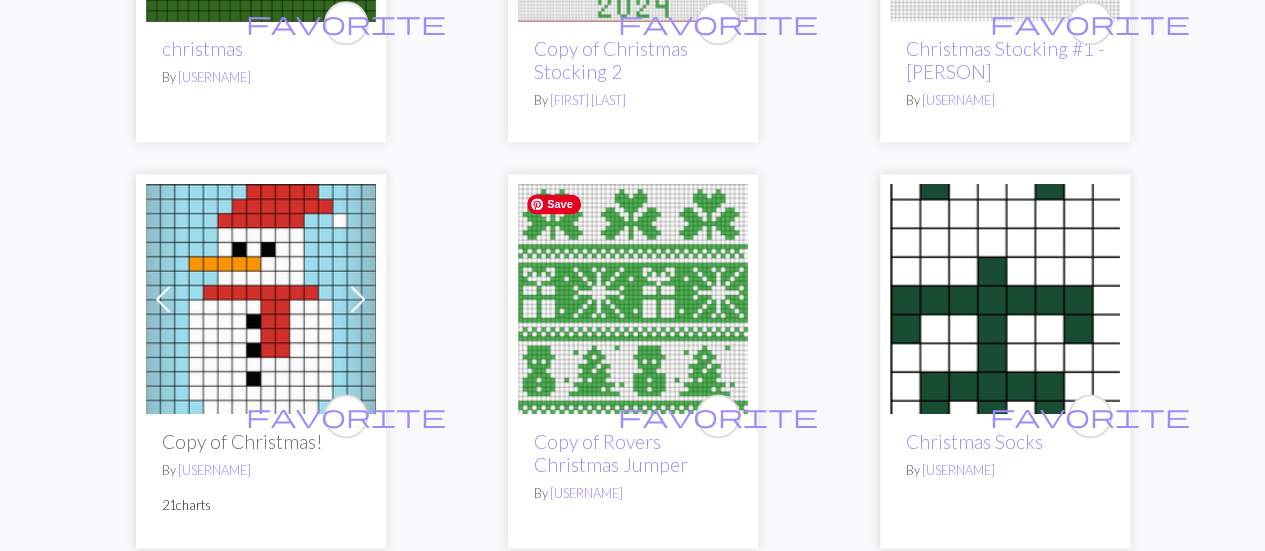 click at bounding box center (633, 299) 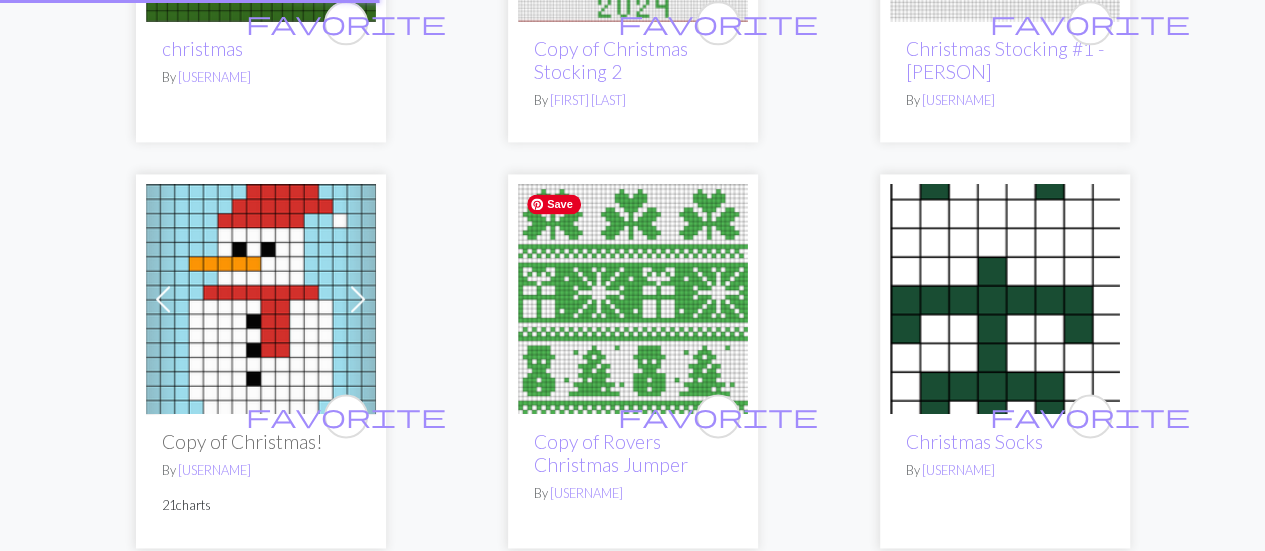 scroll, scrollTop: 0, scrollLeft: 0, axis: both 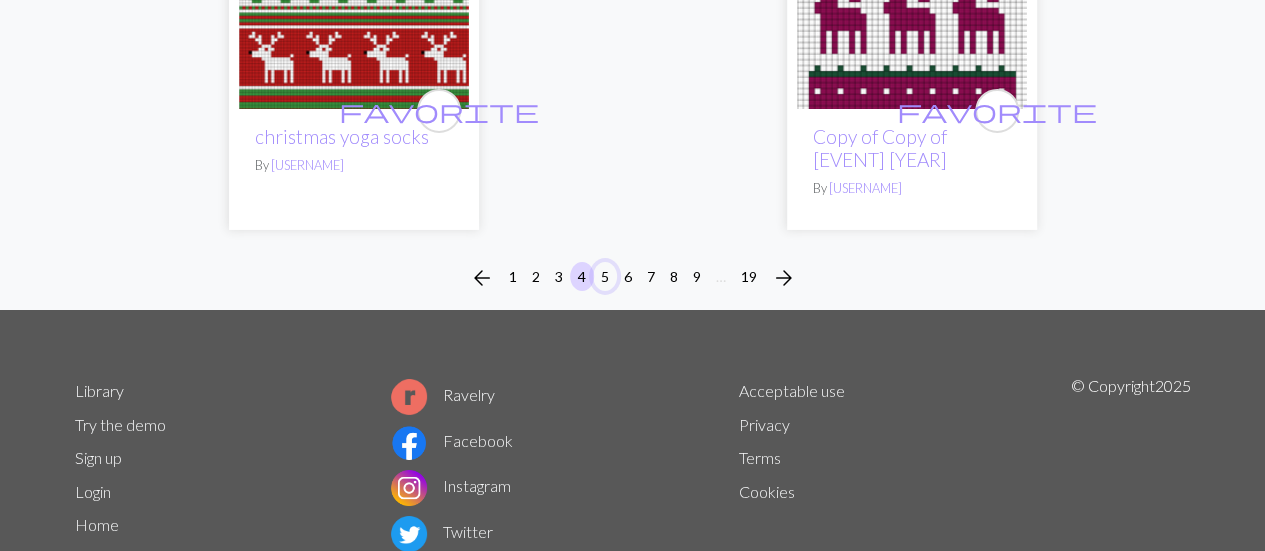 click on "5" at bounding box center [605, 276] 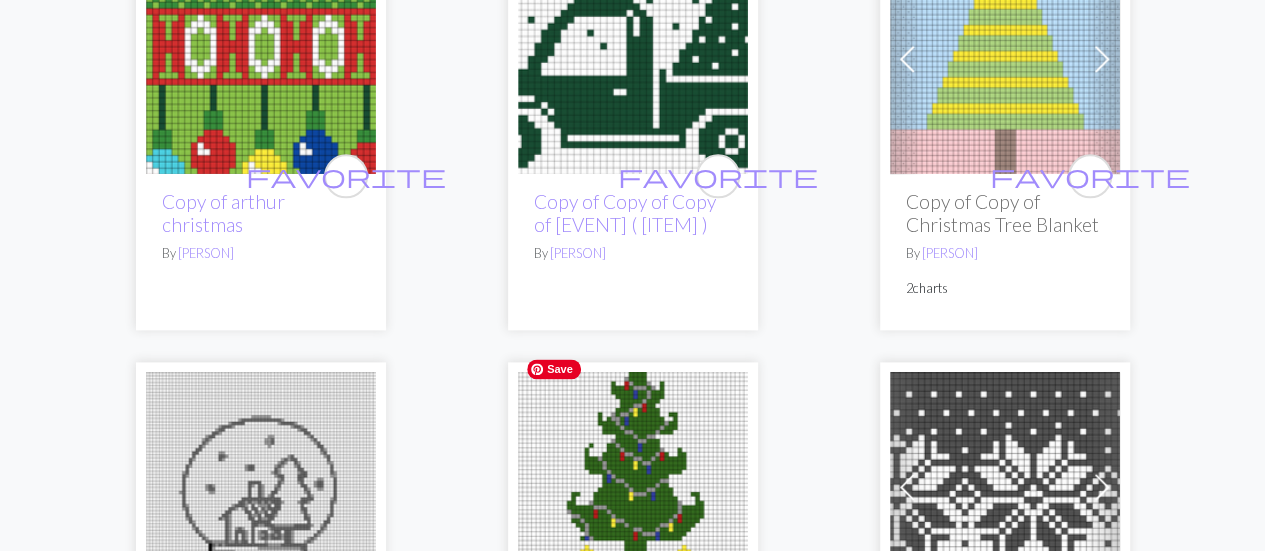 scroll, scrollTop: 4840, scrollLeft: 0, axis: vertical 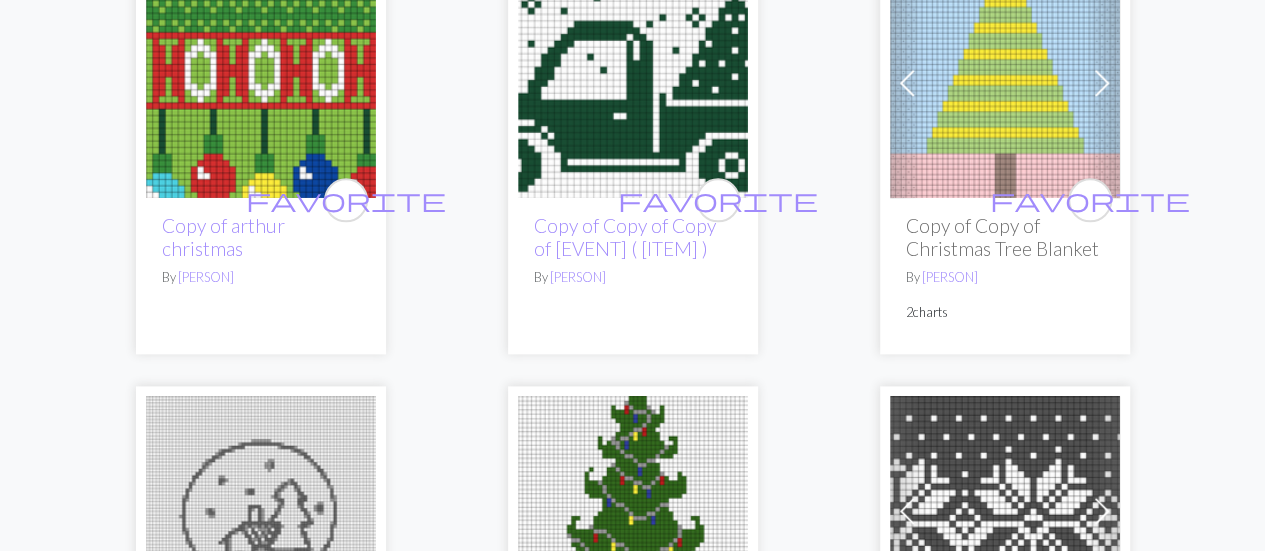 click at bounding box center [261, 83] 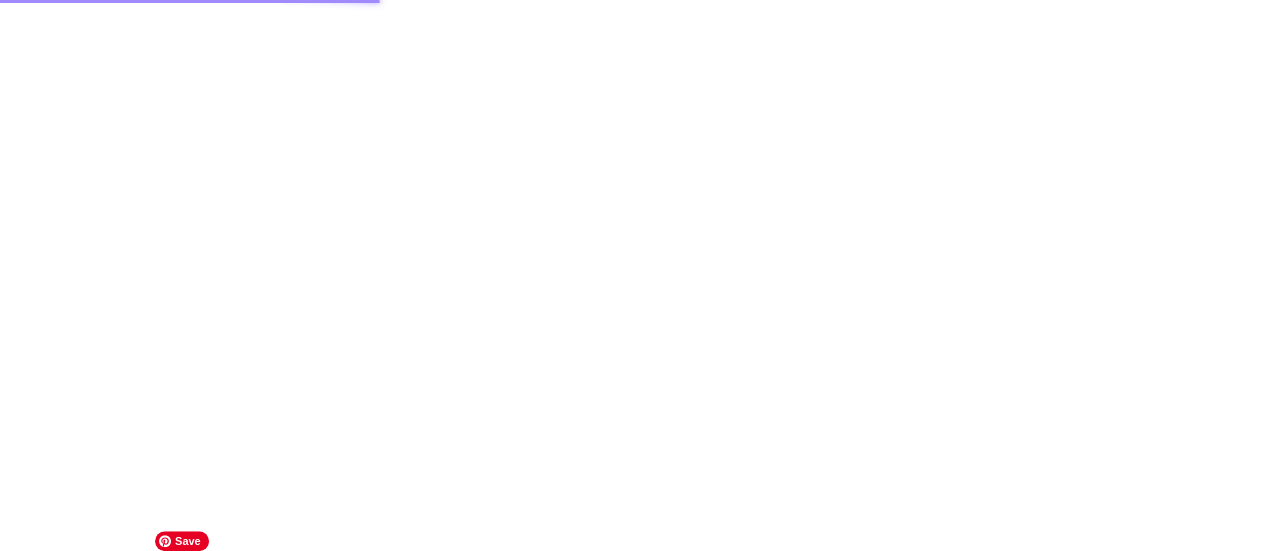 scroll, scrollTop: 0, scrollLeft: 0, axis: both 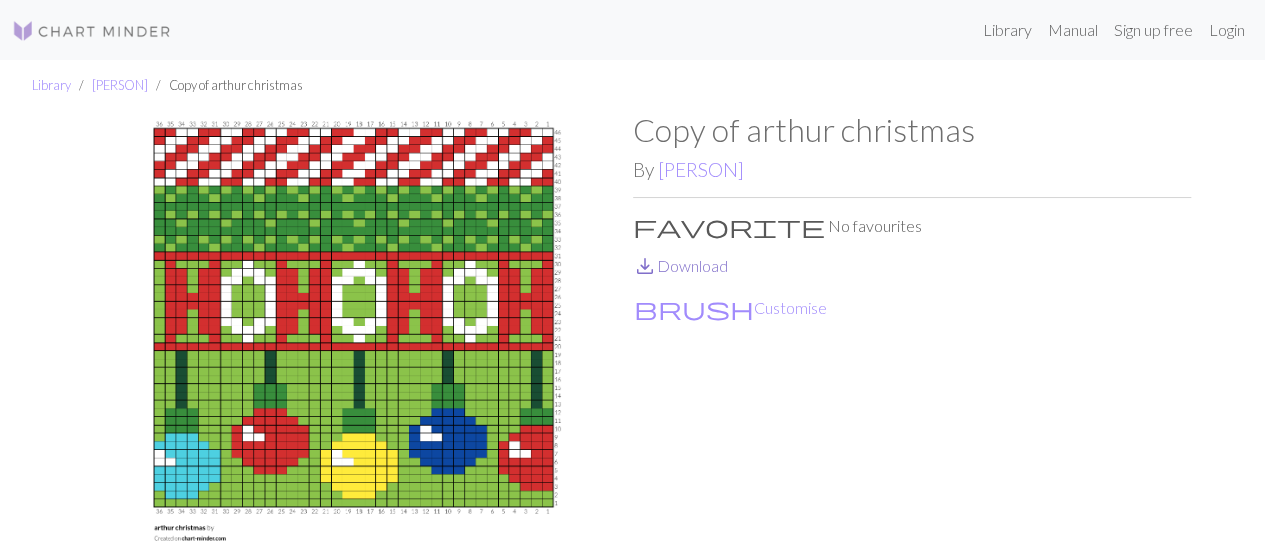 click on "save_alt  Download" at bounding box center (680, 265) 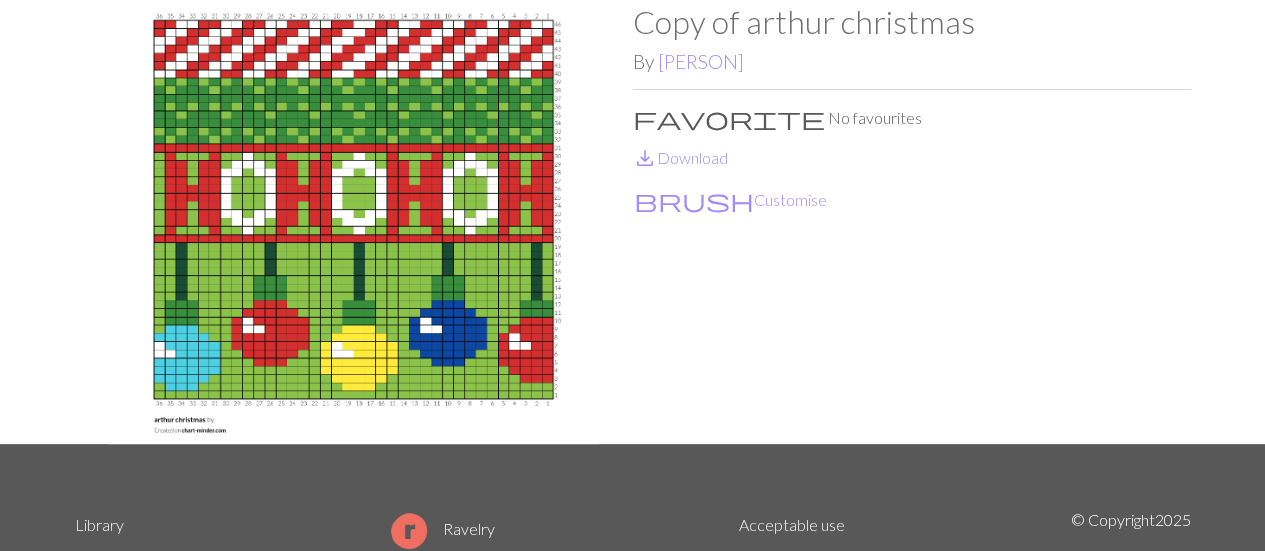 scroll, scrollTop: 102, scrollLeft: 0, axis: vertical 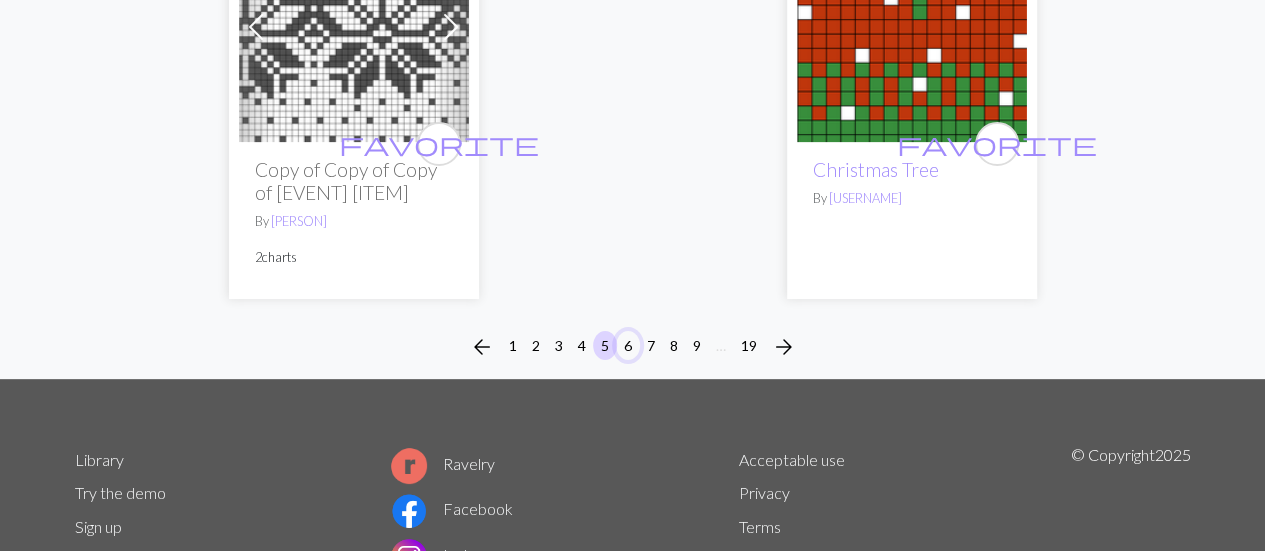 click on "6" at bounding box center (628, 345) 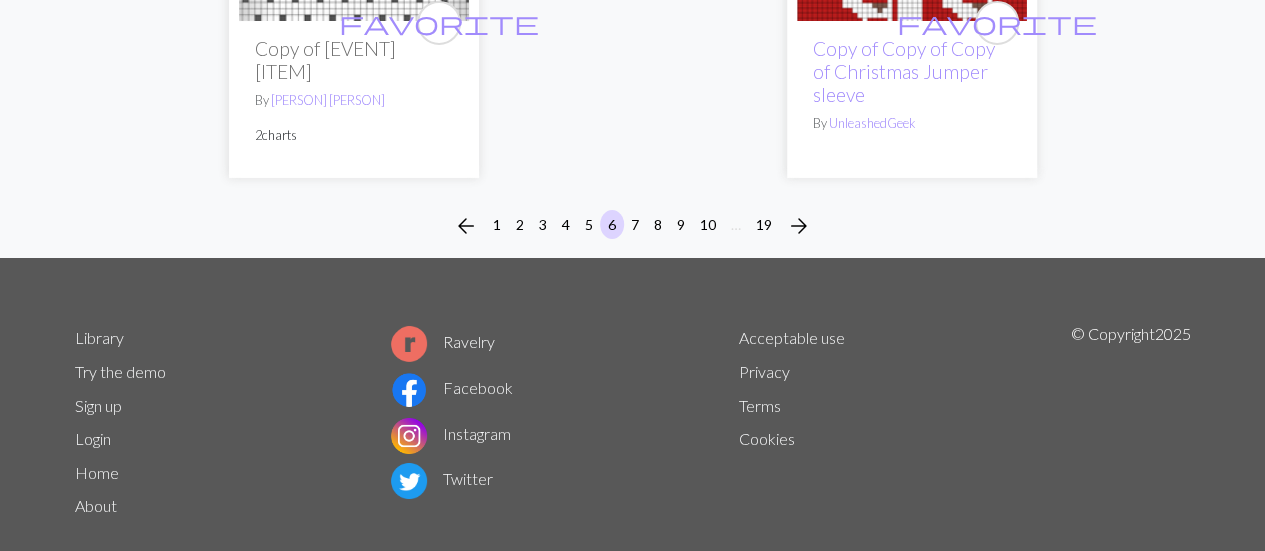 scroll, scrollTop: 7145, scrollLeft: 0, axis: vertical 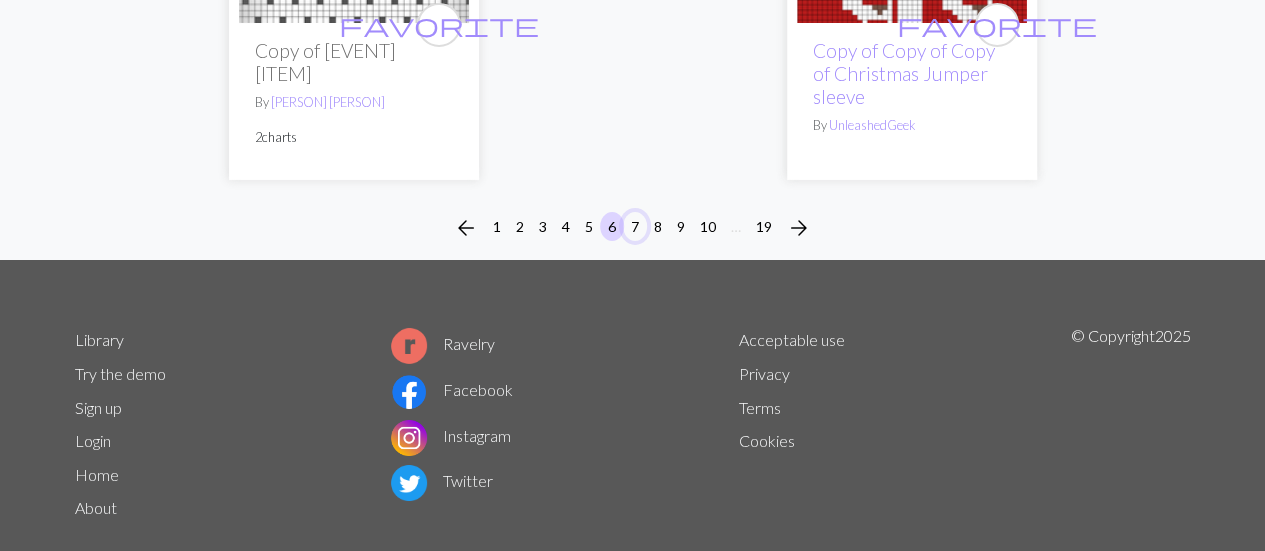 click on "7" at bounding box center [635, 226] 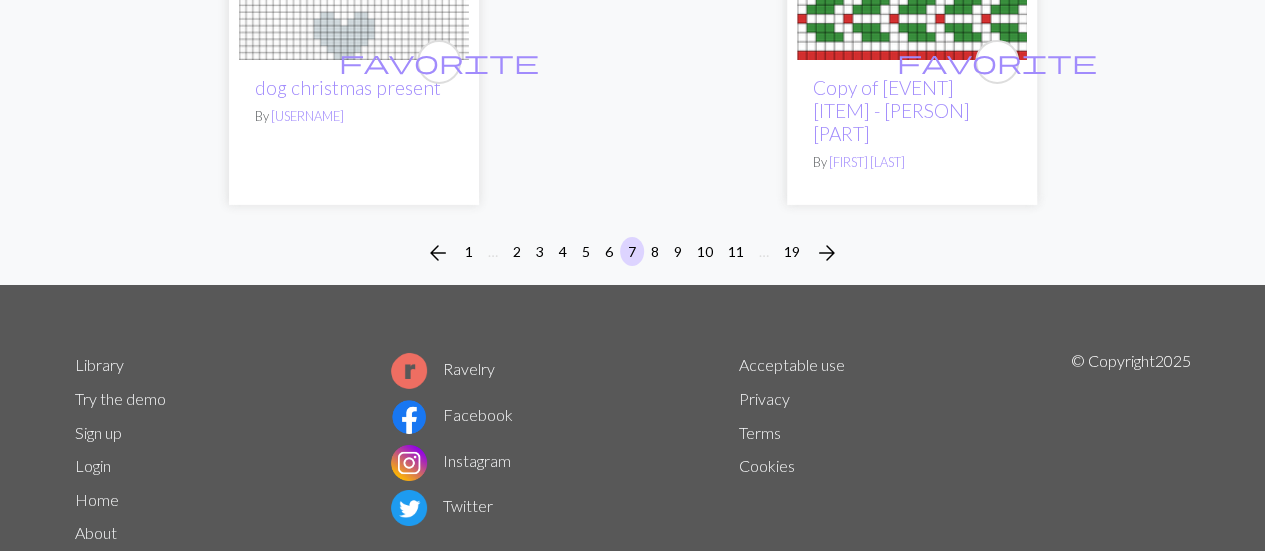 scroll, scrollTop: 7097, scrollLeft: 0, axis: vertical 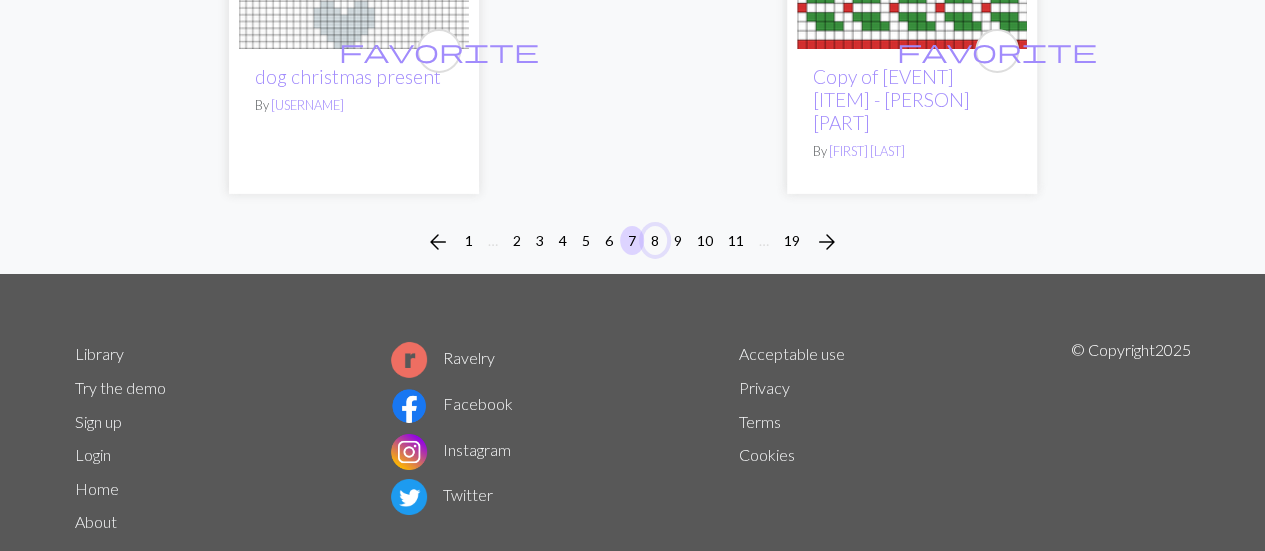 click on "8" at bounding box center (655, 240) 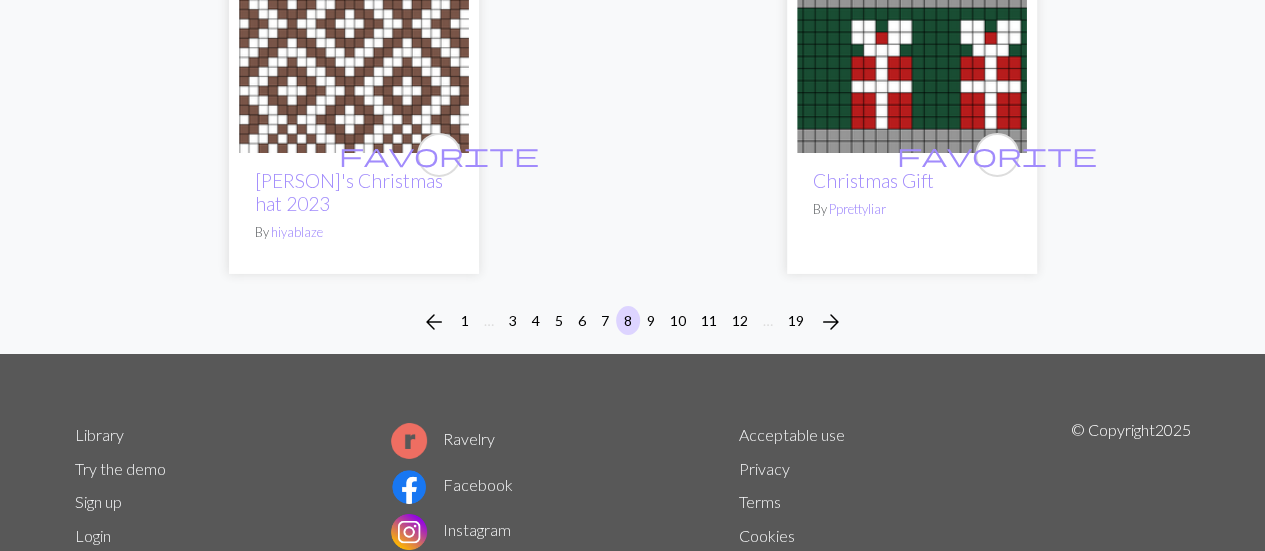 scroll, scrollTop: 7102, scrollLeft: 0, axis: vertical 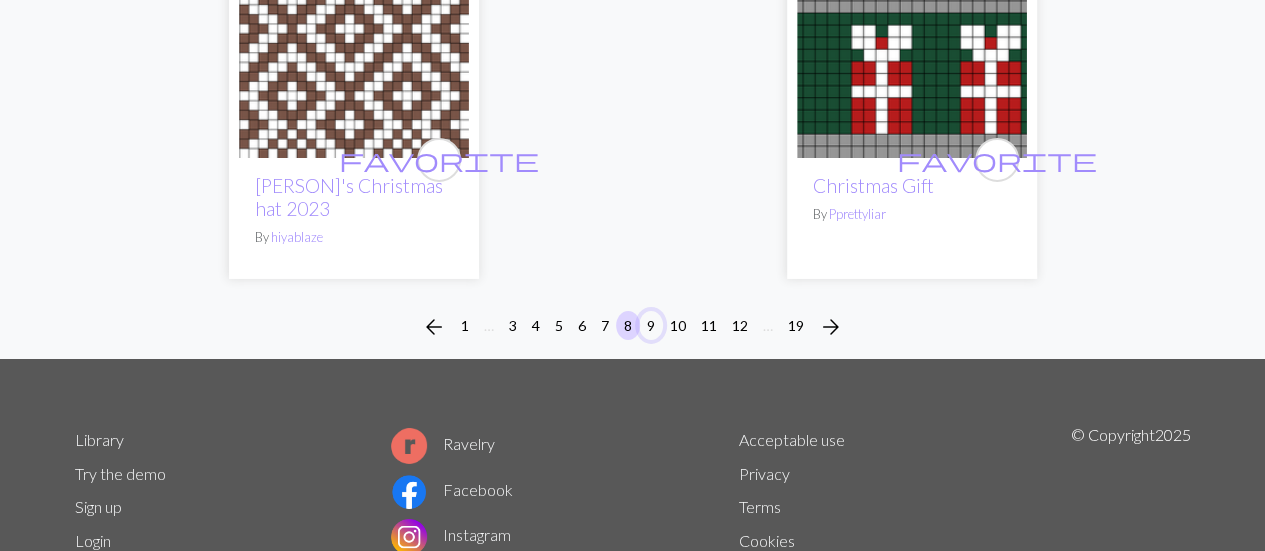 click on "9" at bounding box center [651, 325] 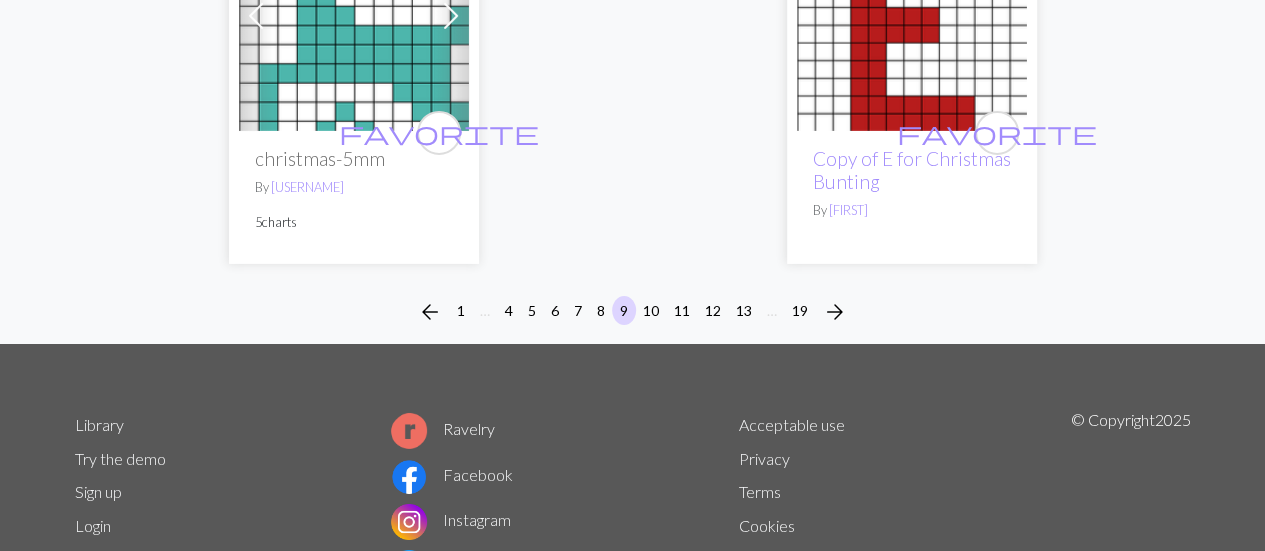 scroll, scrollTop: 7170, scrollLeft: 0, axis: vertical 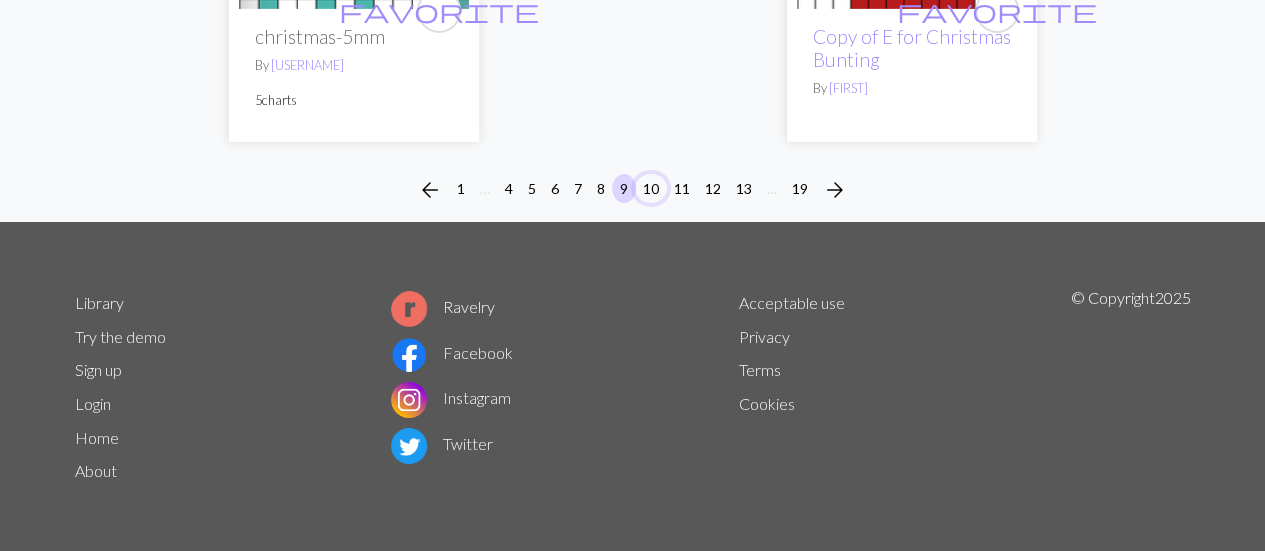 click on "10" at bounding box center (651, 188) 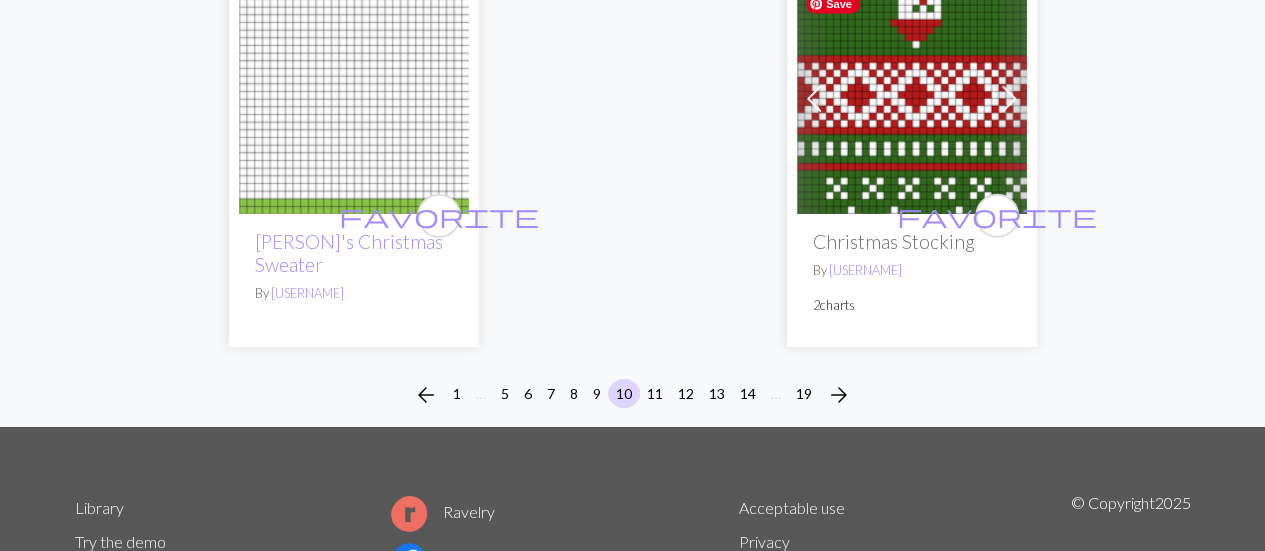 scroll, scrollTop: 7067, scrollLeft: 0, axis: vertical 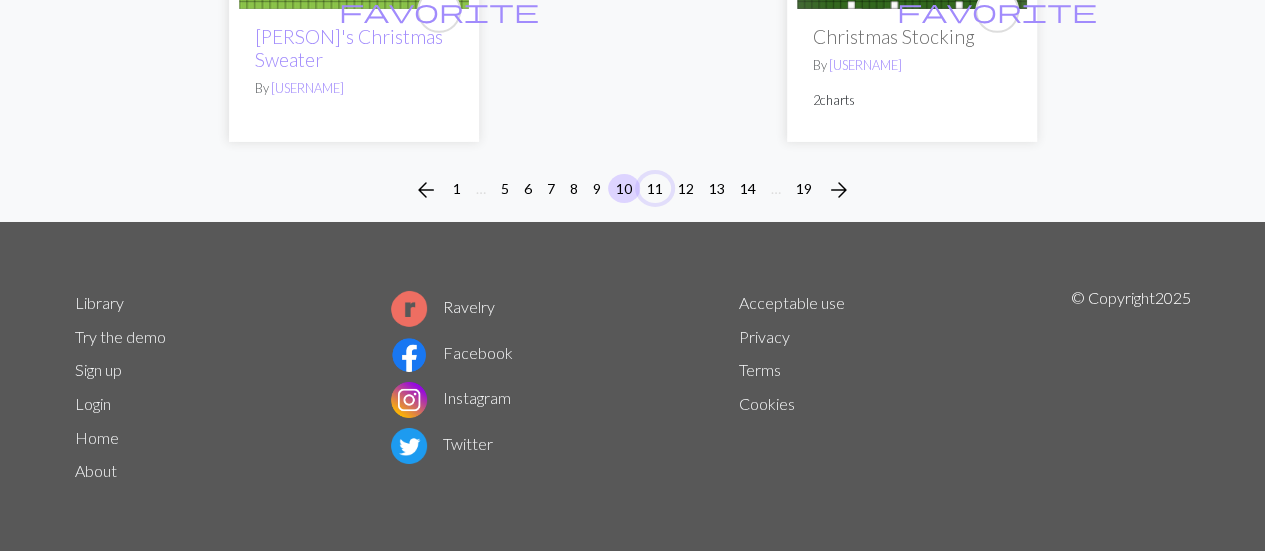 click on "11" at bounding box center [655, 188] 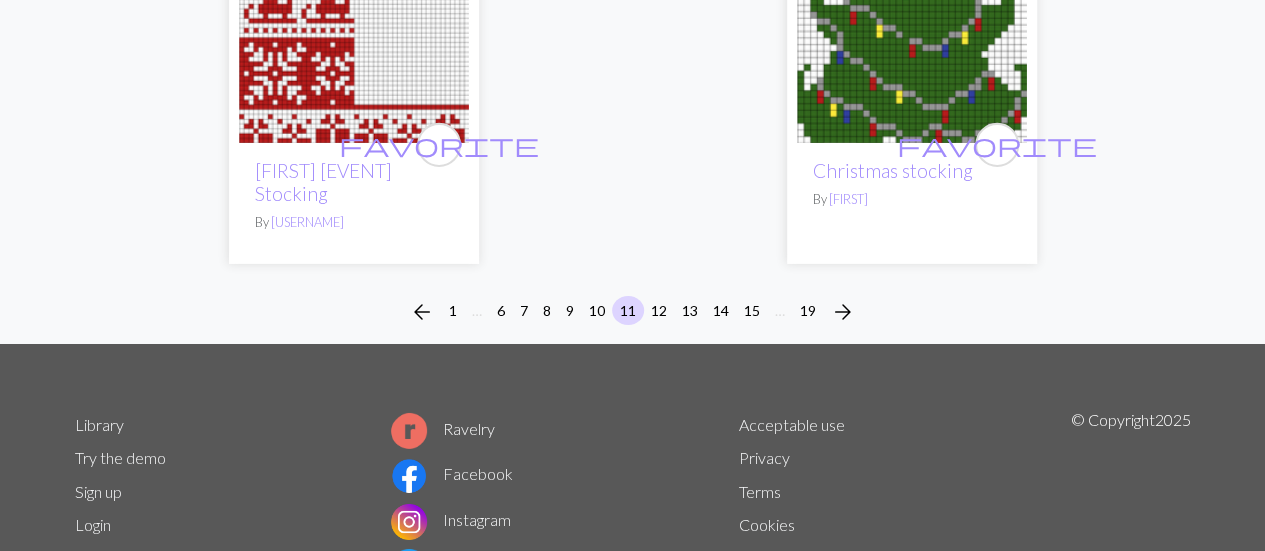 scroll, scrollTop: 6988, scrollLeft: 0, axis: vertical 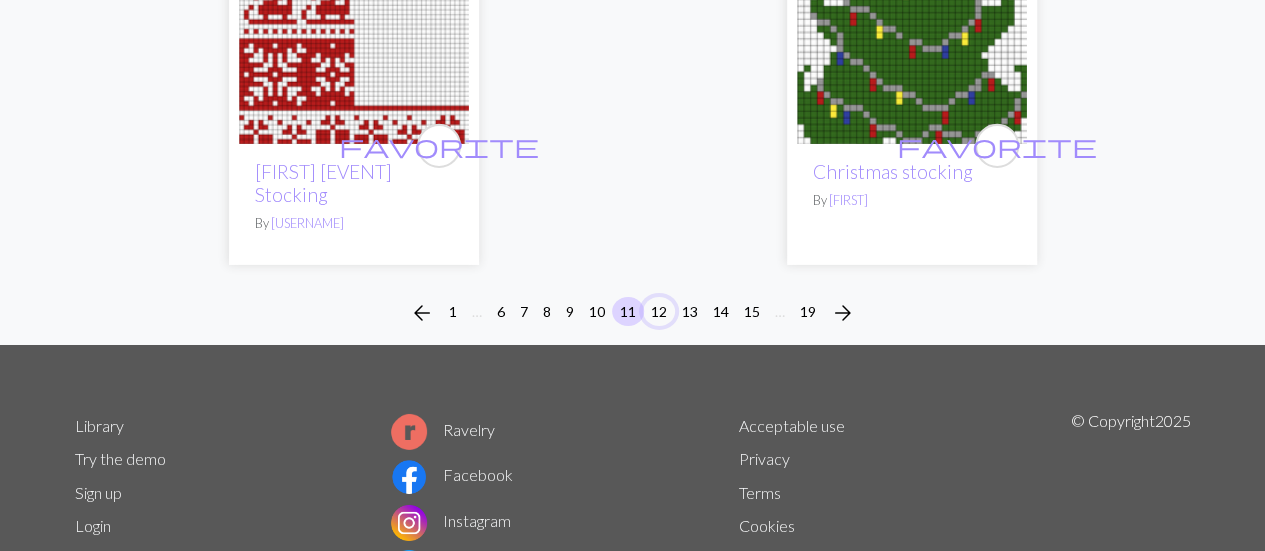 click on "12" at bounding box center [659, 311] 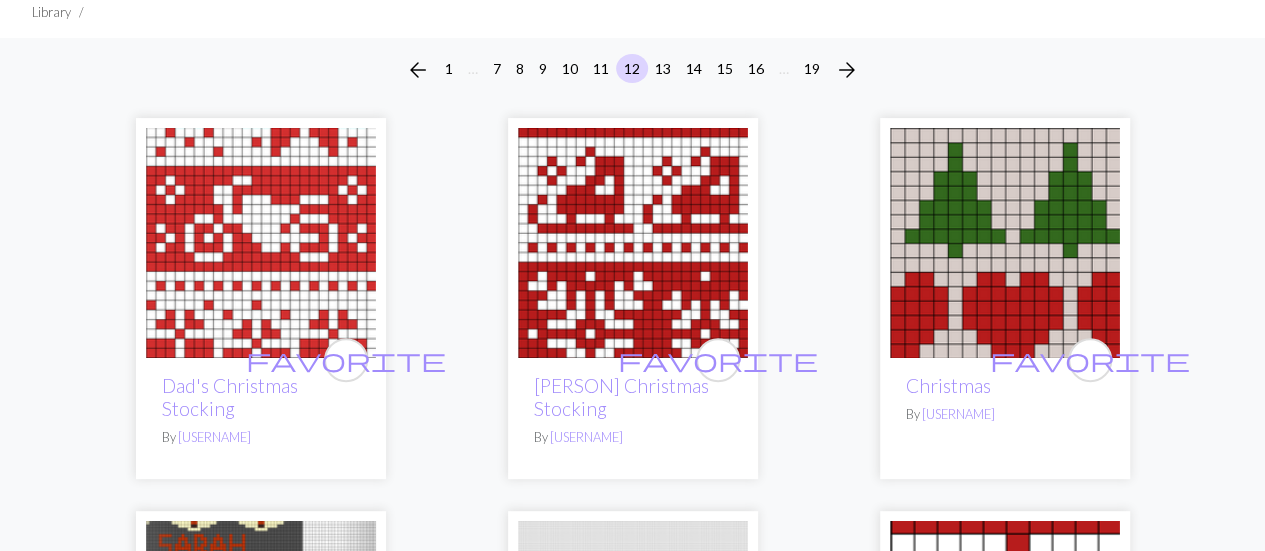 scroll, scrollTop: 142, scrollLeft: 0, axis: vertical 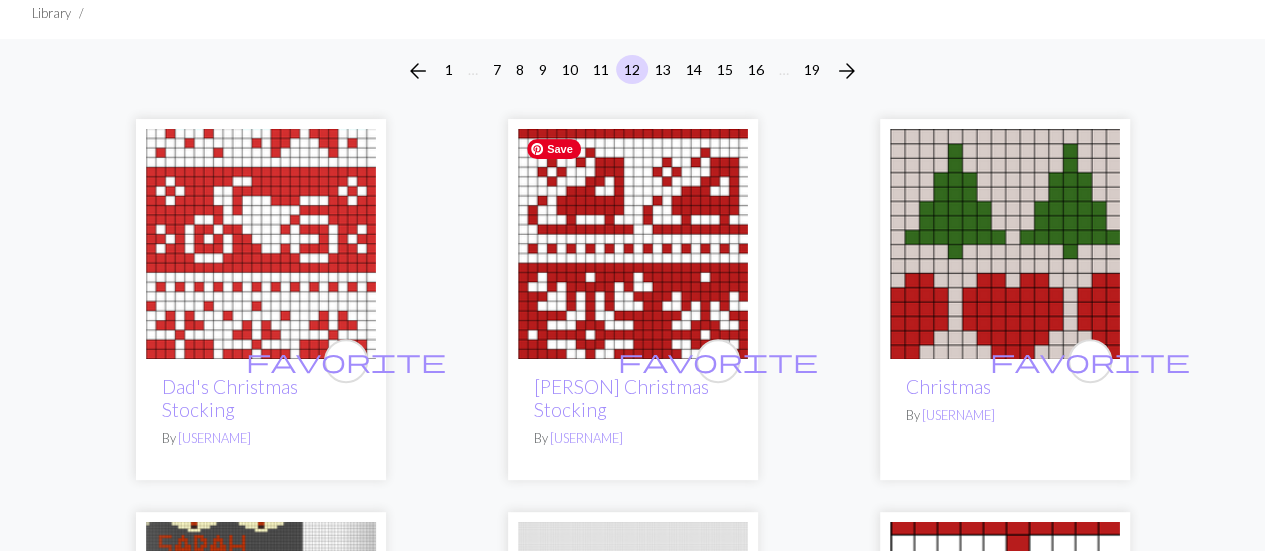 click at bounding box center (633, 244) 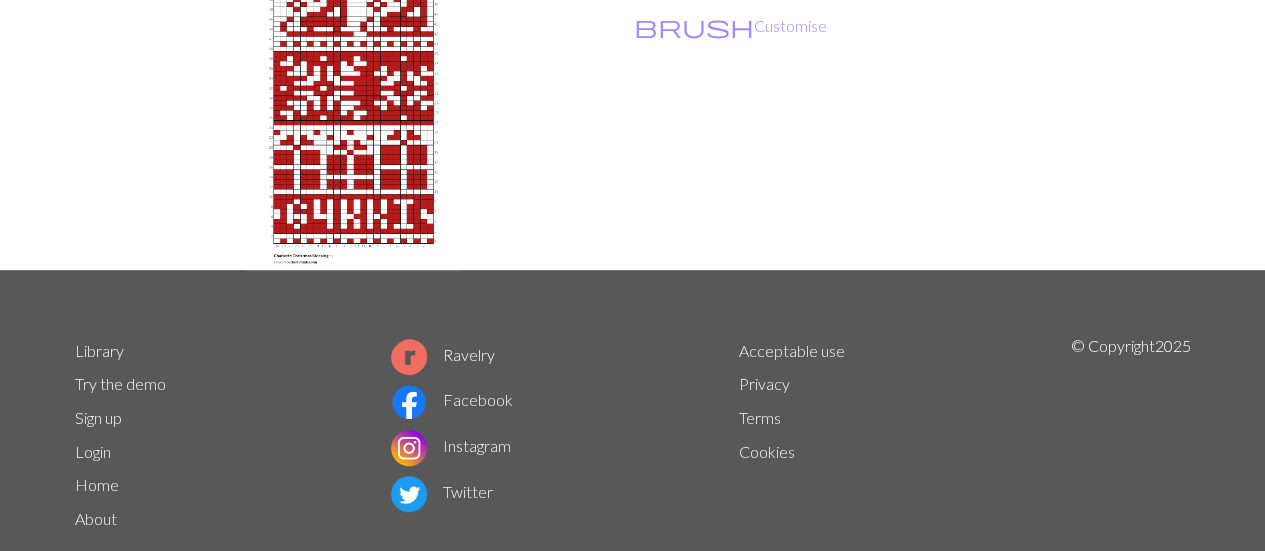 scroll, scrollTop: 0, scrollLeft: 0, axis: both 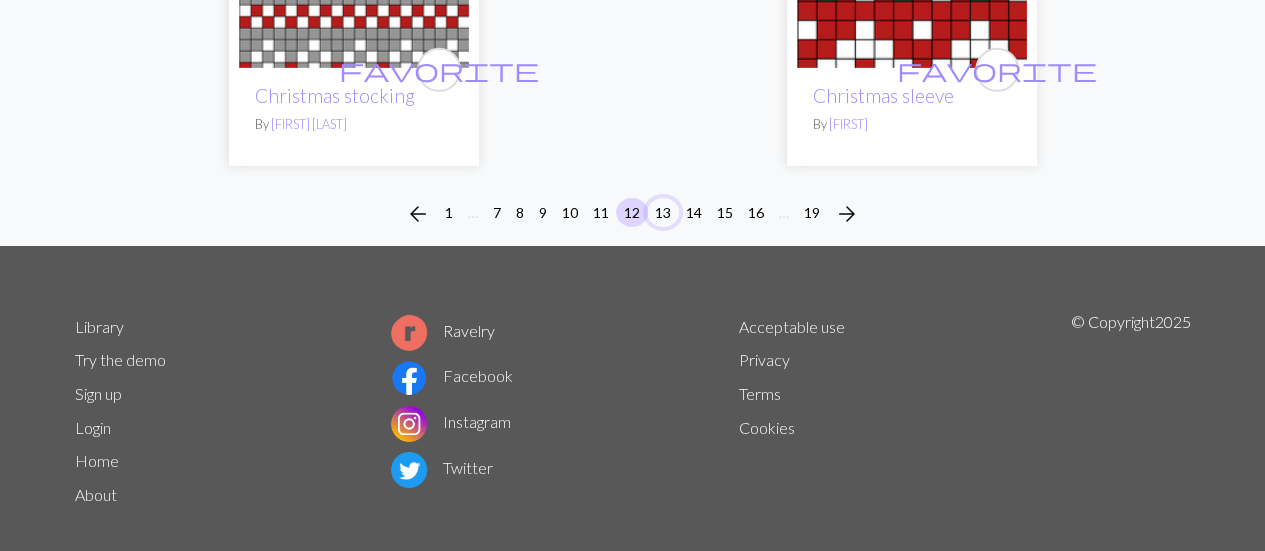 click on "13" at bounding box center (663, 212) 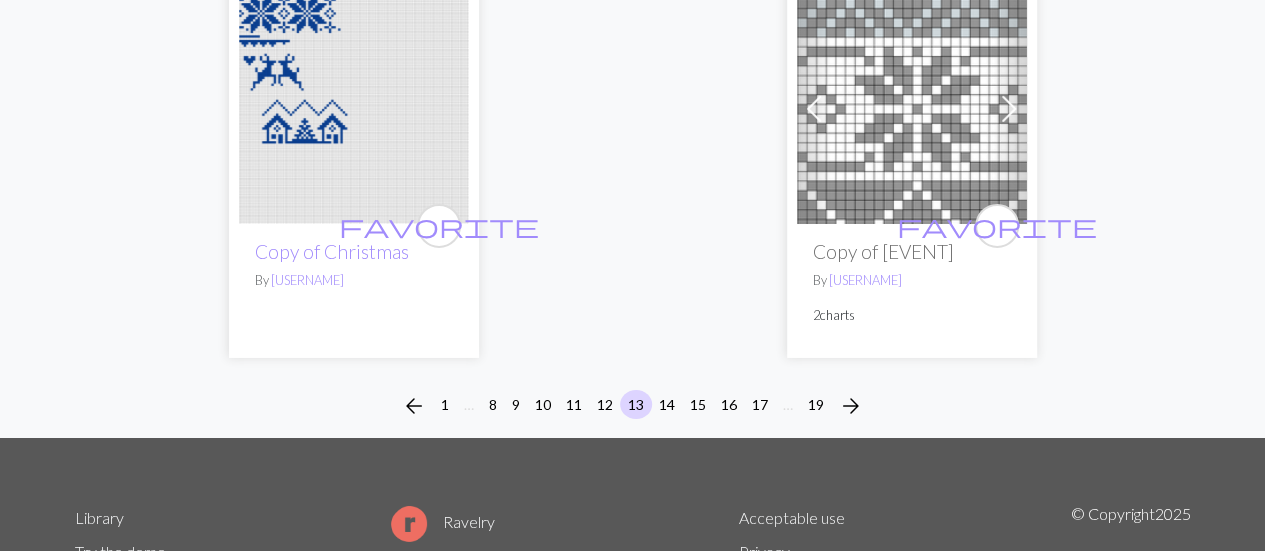 scroll, scrollTop: 7228, scrollLeft: 0, axis: vertical 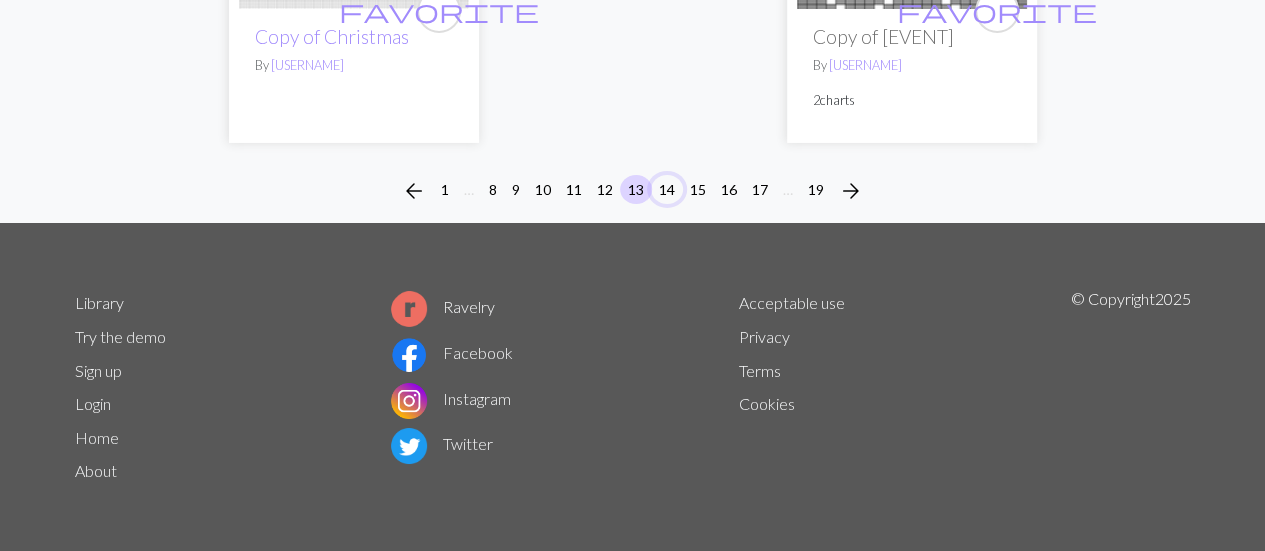 click on "14" at bounding box center [667, 189] 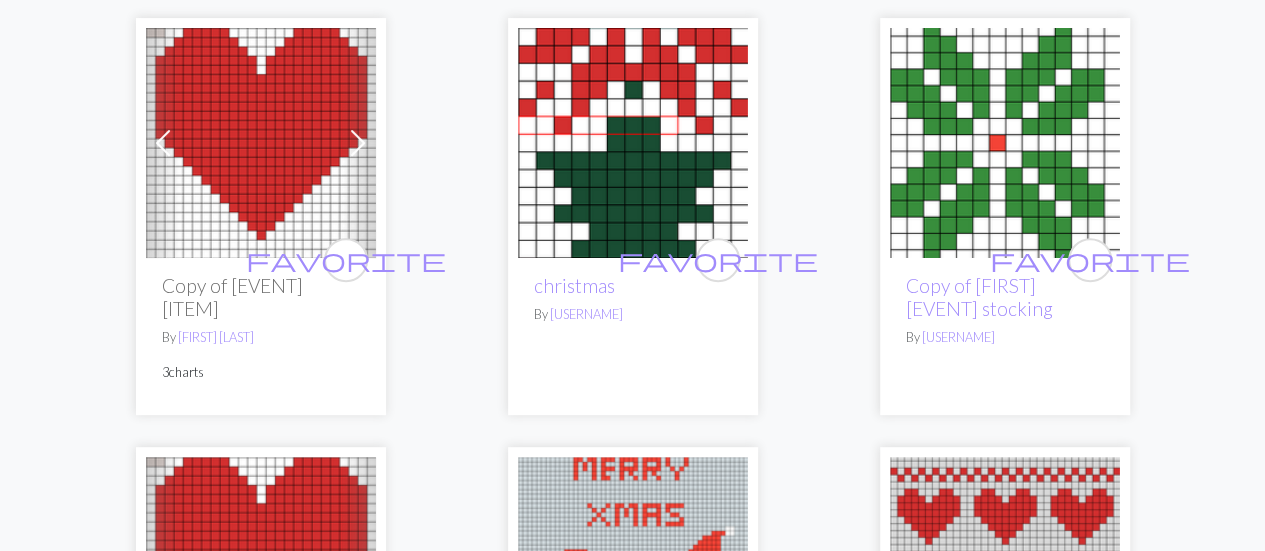 scroll, scrollTop: 244, scrollLeft: 0, axis: vertical 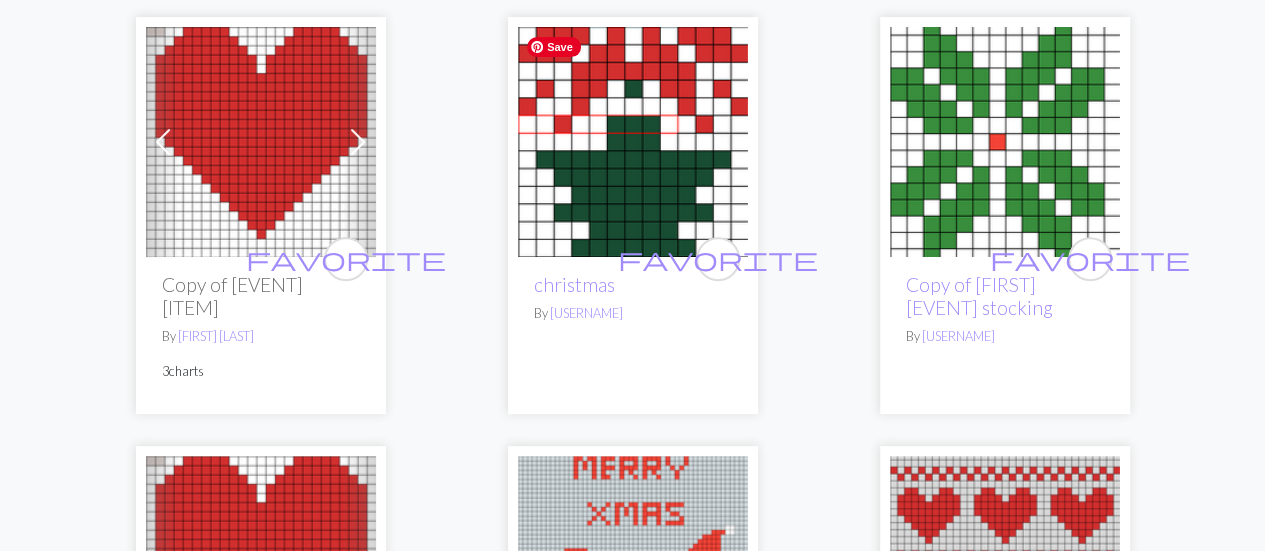 click at bounding box center [633, 142] 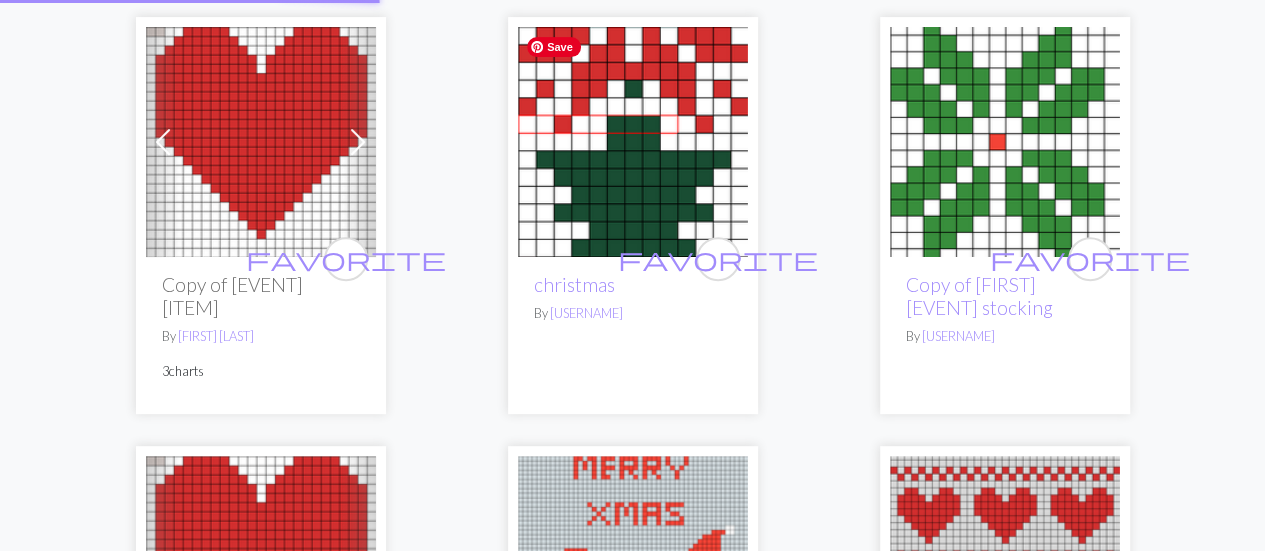 scroll, scrollTop: 0, scrollLeft: 0, axis: both 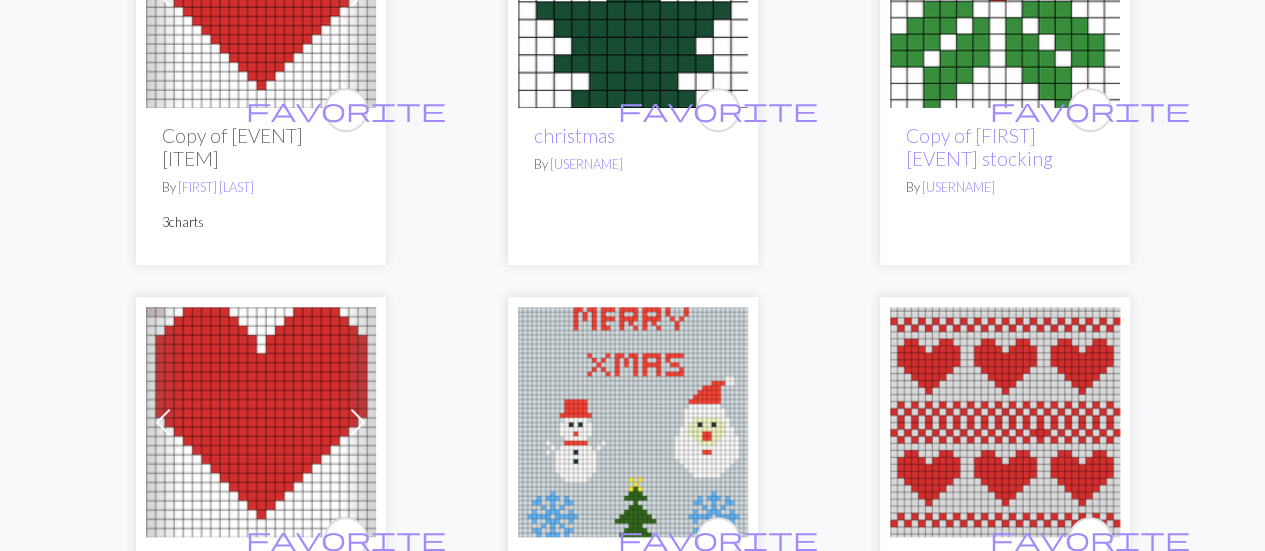 click at bounding box center (1005, -7) 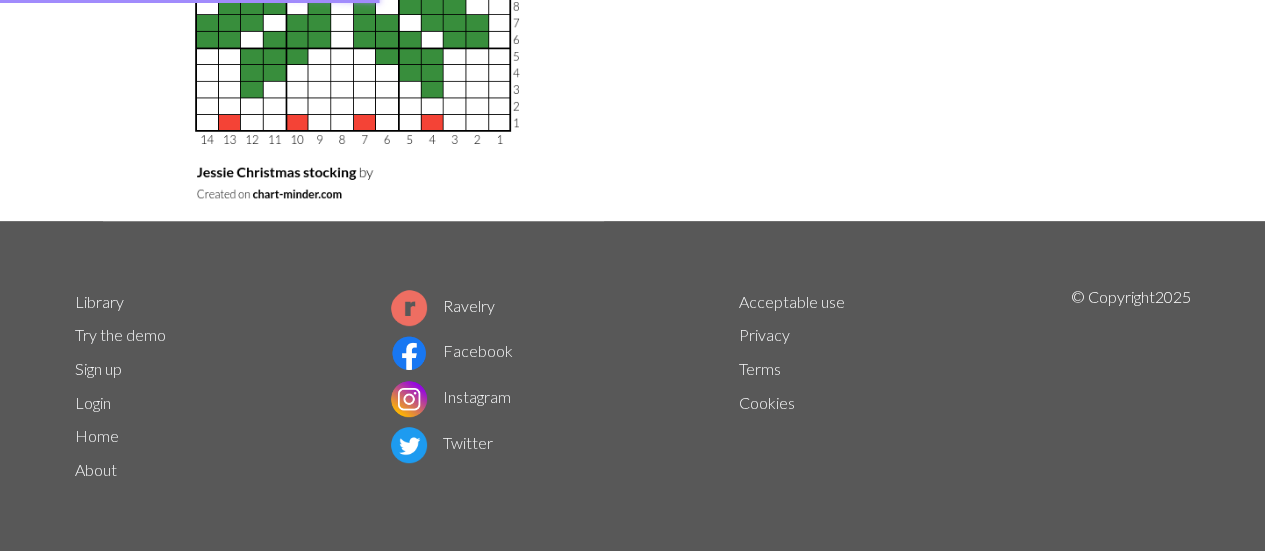 scroll, scrollTop: 0, scrollLeft: 0, axis: both 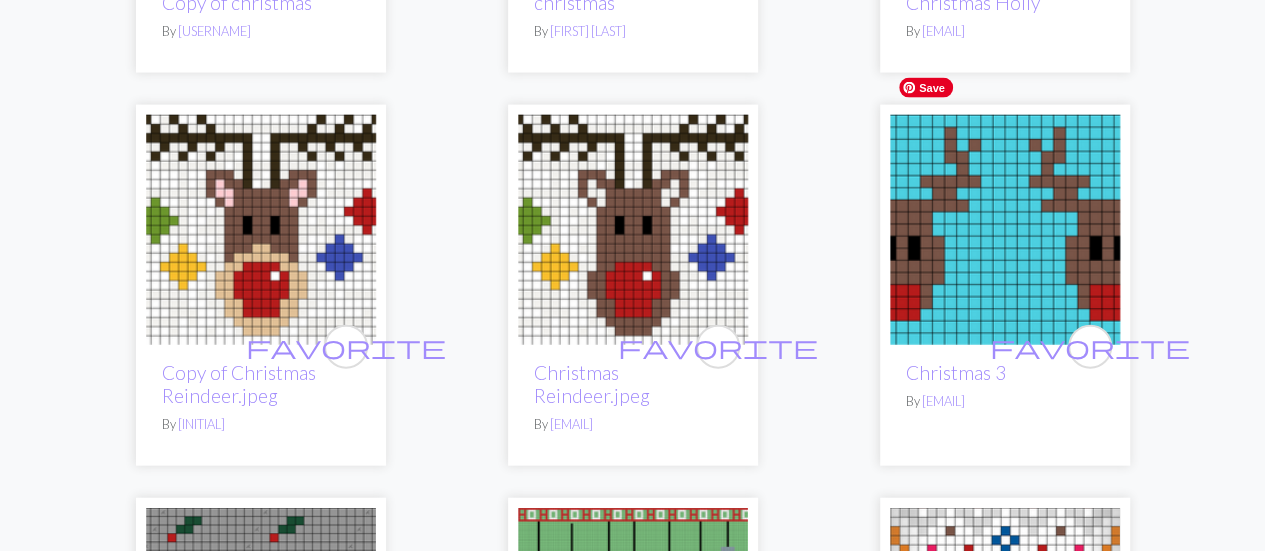 click at bounding box center (1005, 230) 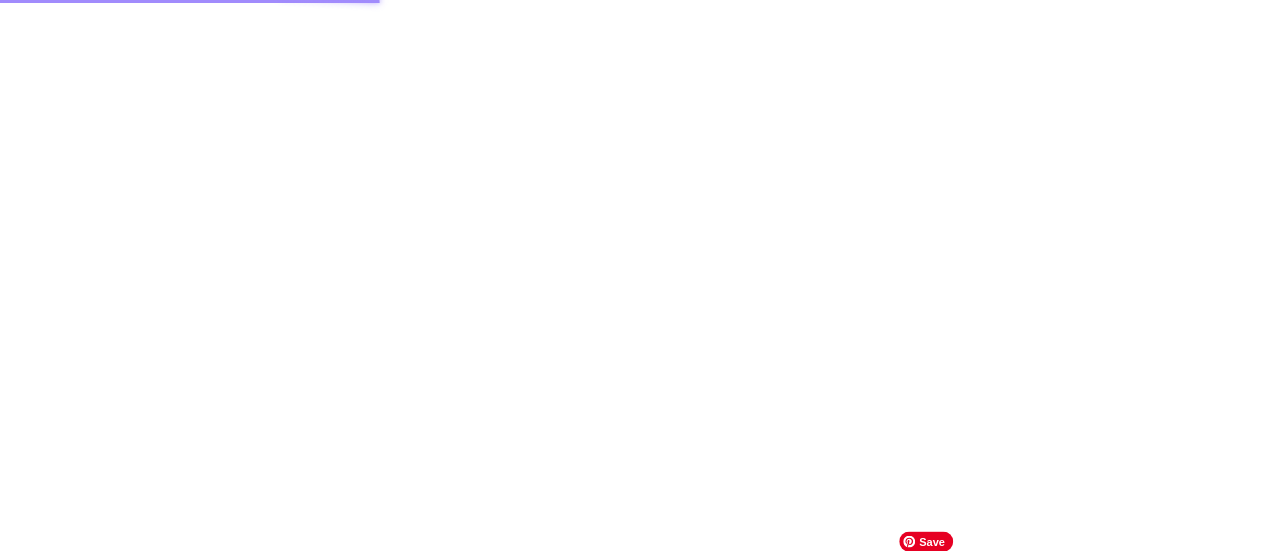 scroll, scrollTop: 0, scrollLeft: 0, axis: both 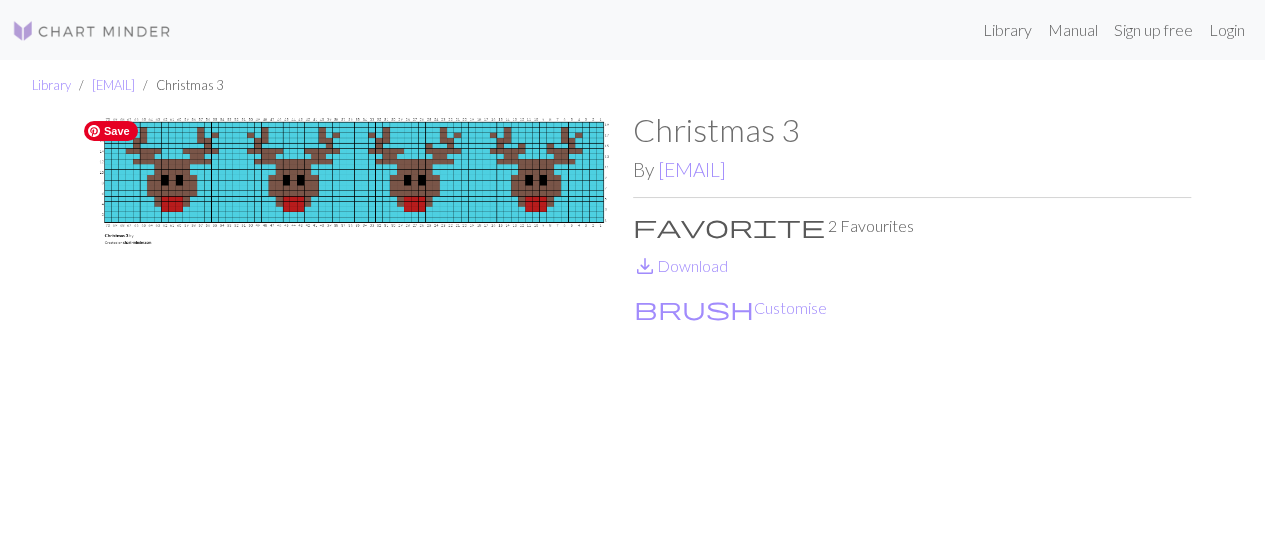 click at bounding box center (354, 331) 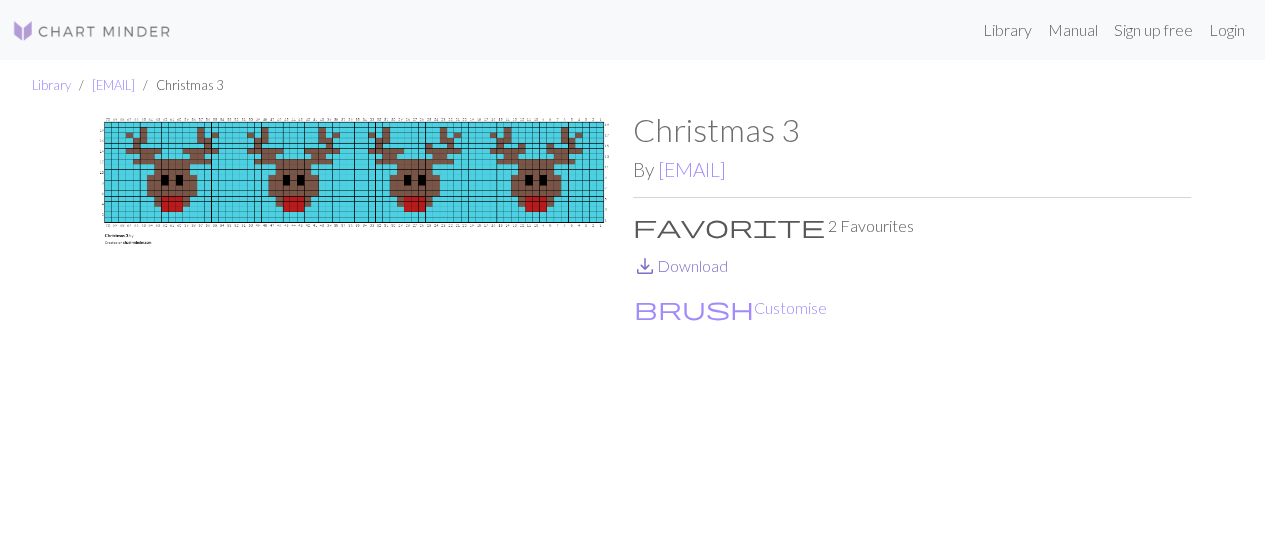 click on "save_alt  Download" at bounding box center (680, 265) 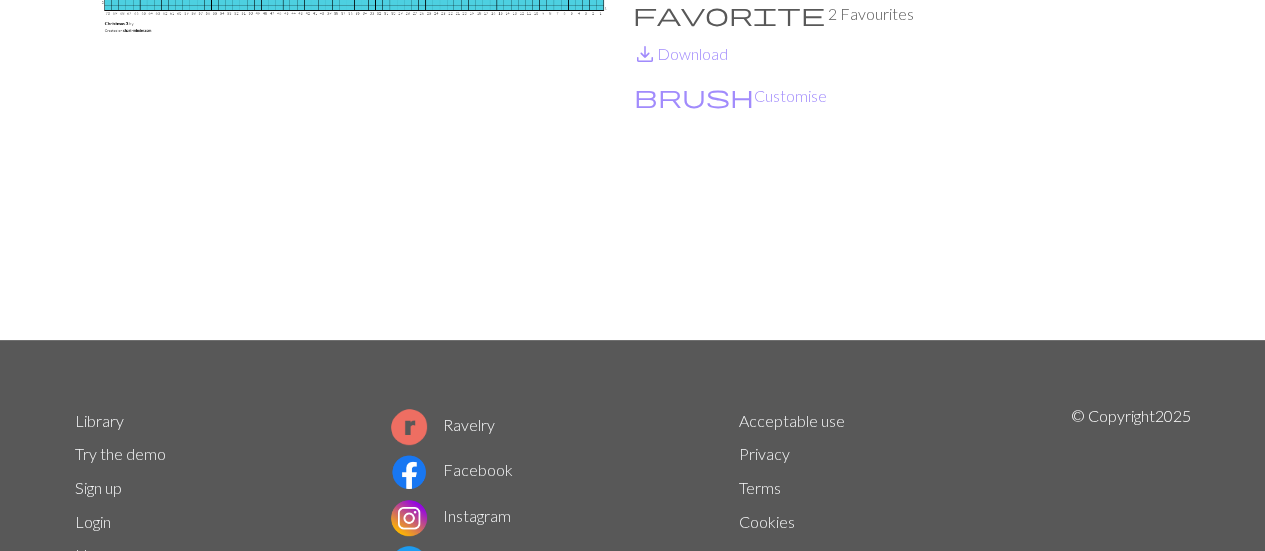 scroll, scrollTop: 0, scrollLeft: 0, axis: both 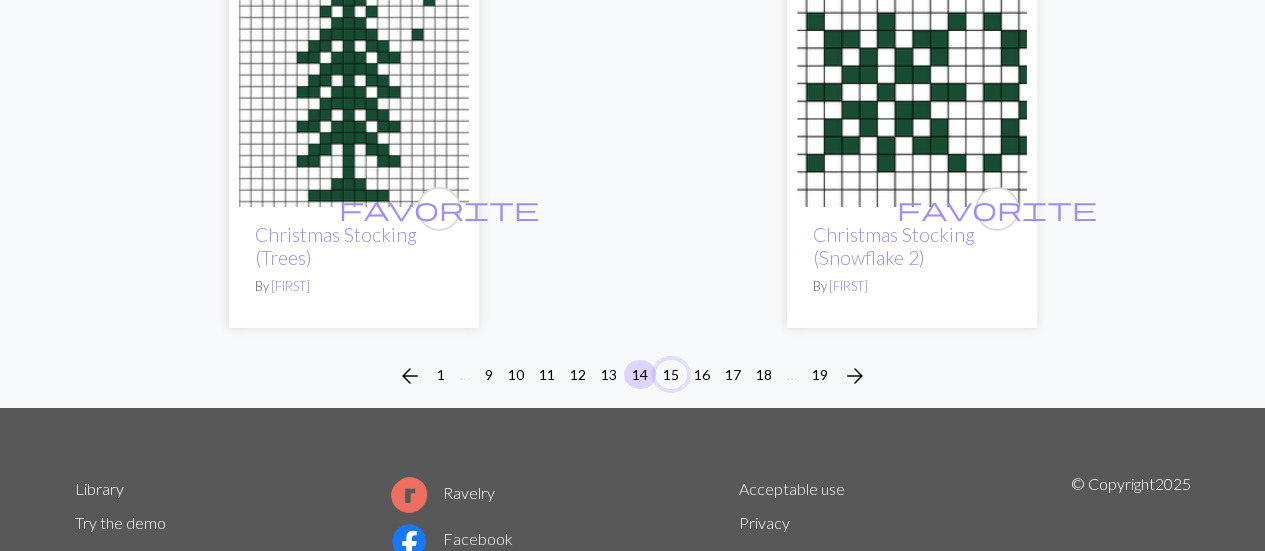 click on "15" at bounding box center [671, 374] 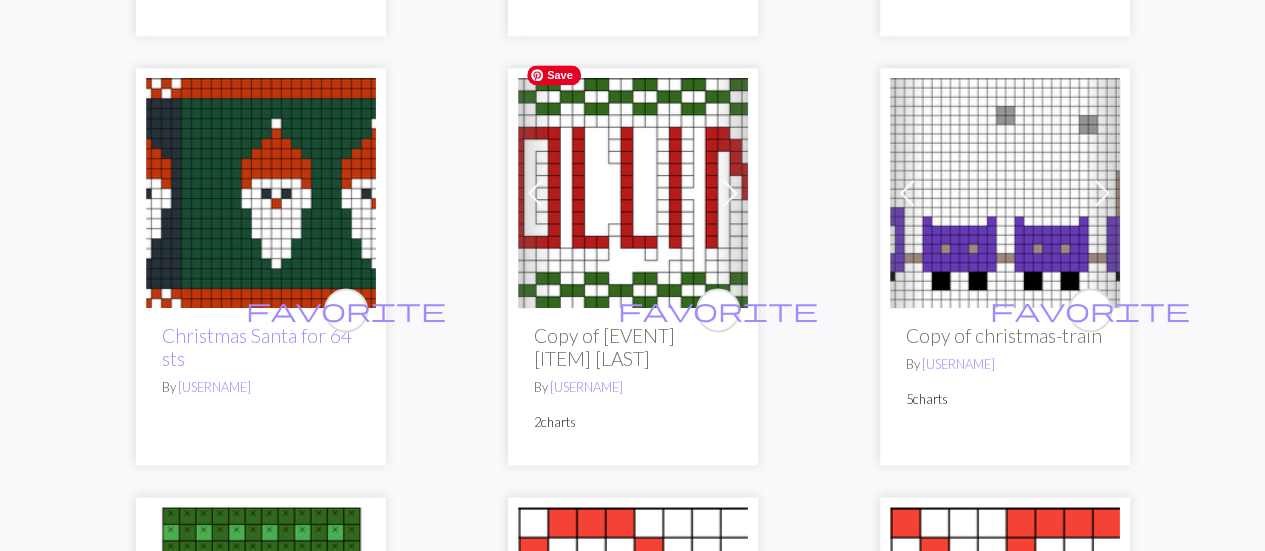 scroll, scrollTop: 5071, scrollLeft: 0, axis: vertical 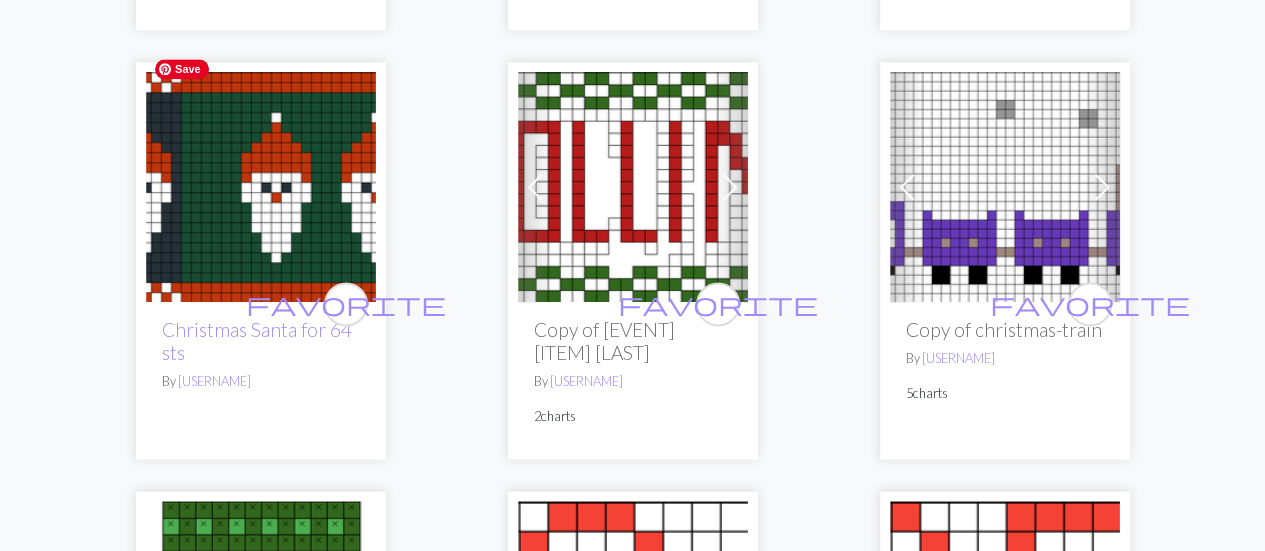 click at bounding box center [261, 187] 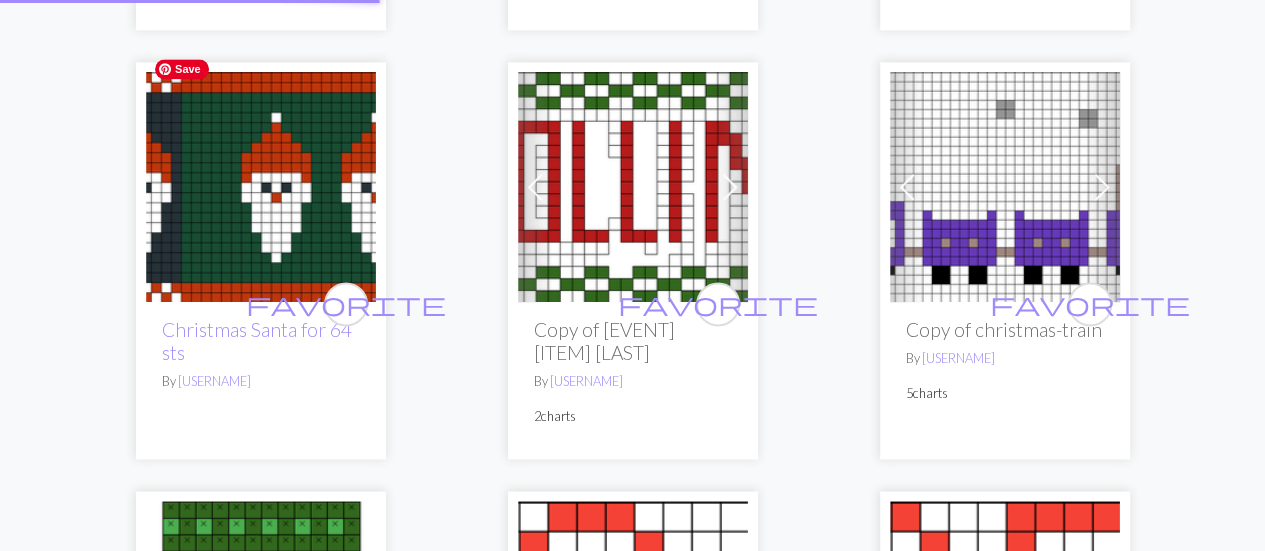 scroll, scrollTop: 0, scrollLeft: 0, axis: both 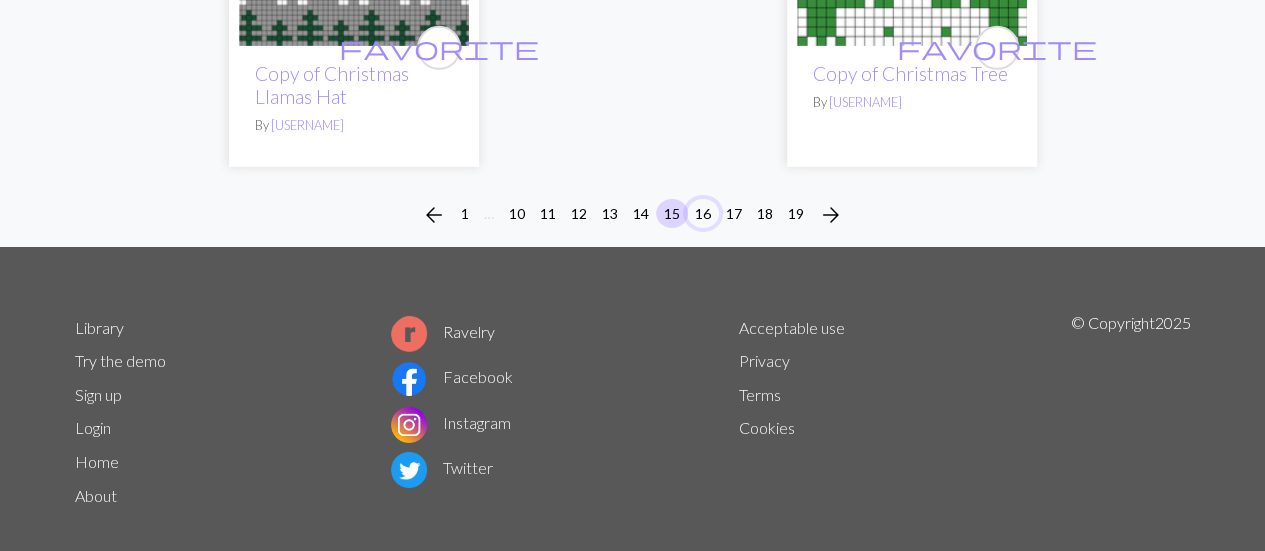 click on "16" at bounding box center (703, 213) 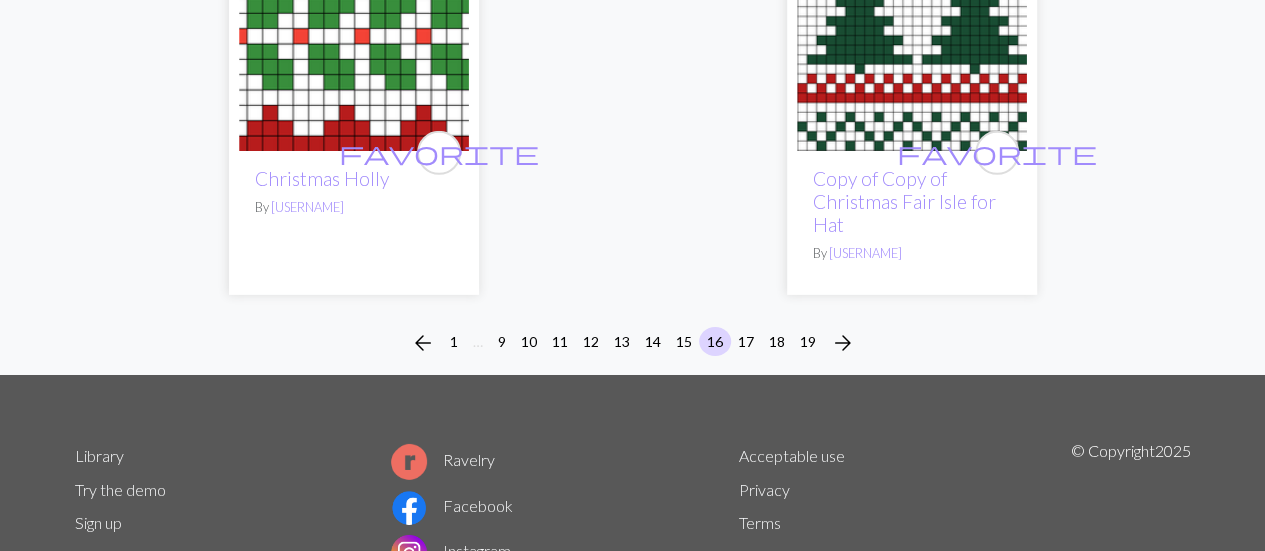 scroll, scrollTop: 6872, scrollLeft: 0, axis: vertical 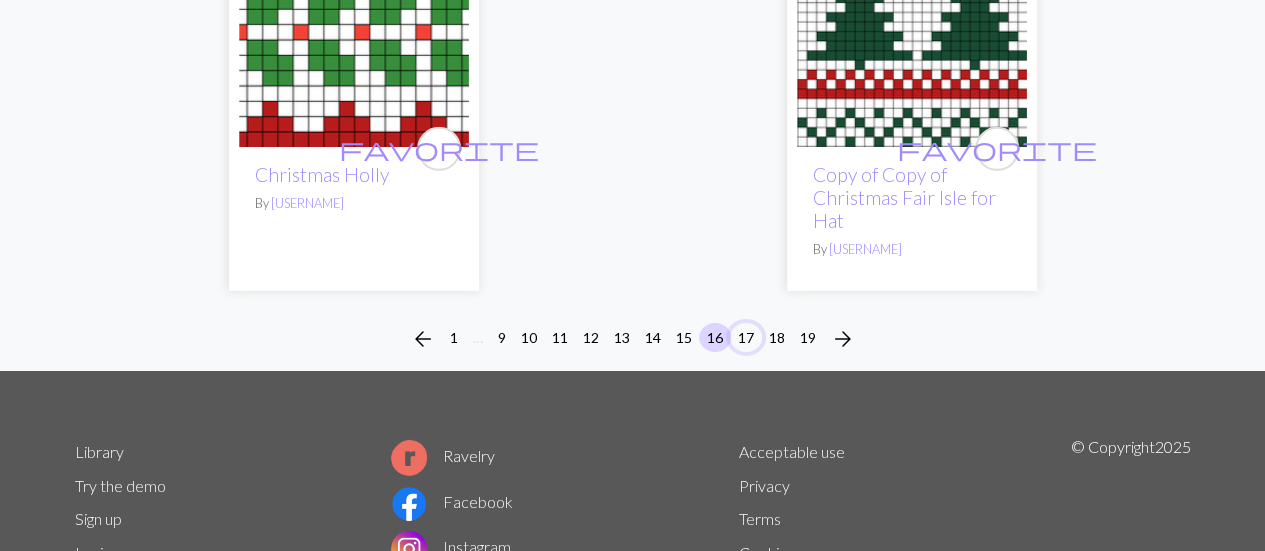 click on "17" at bounding box center [746, 337] 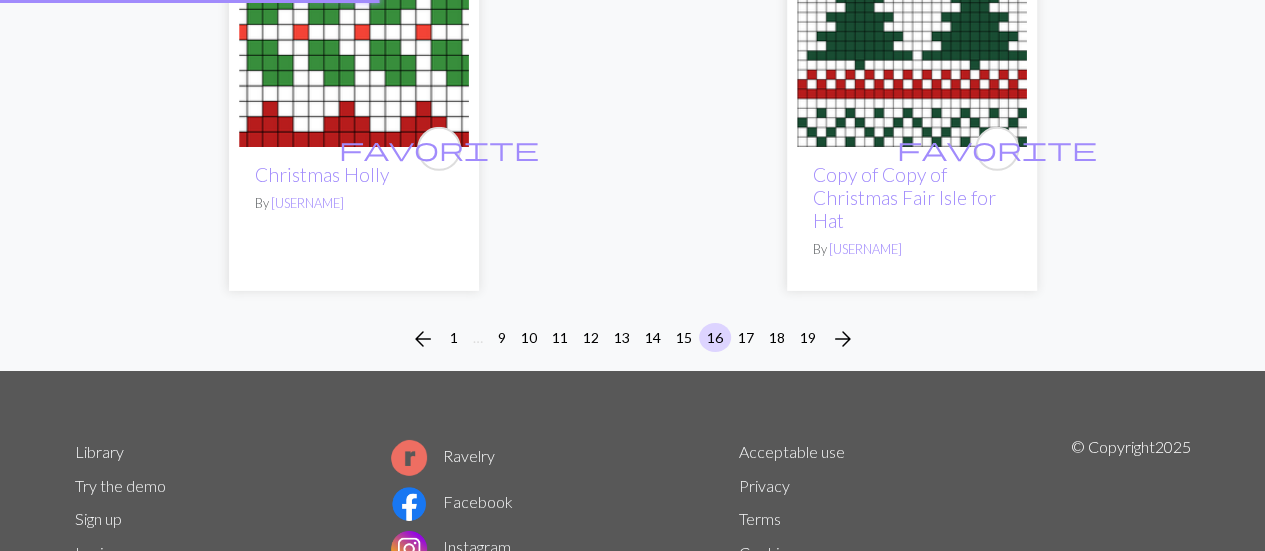 scroll, scrollTop: 0, scrollLeft: 0, axis: both 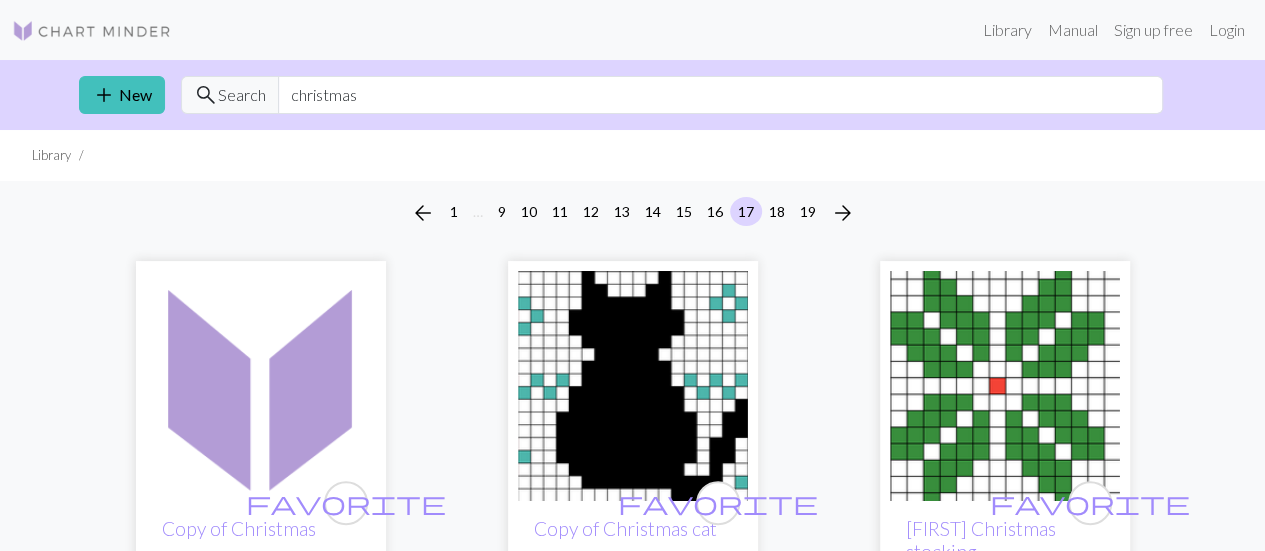 click at bounding box center [633, 386] 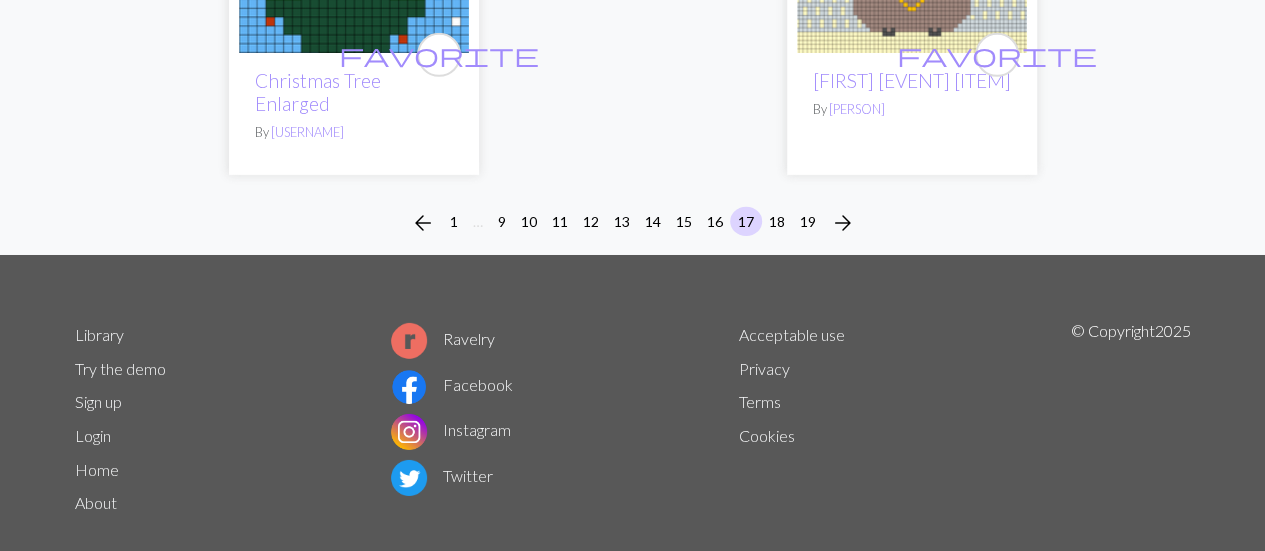 scroll, scrollTop: 6914, scrollLeft: 0, axis: vertical 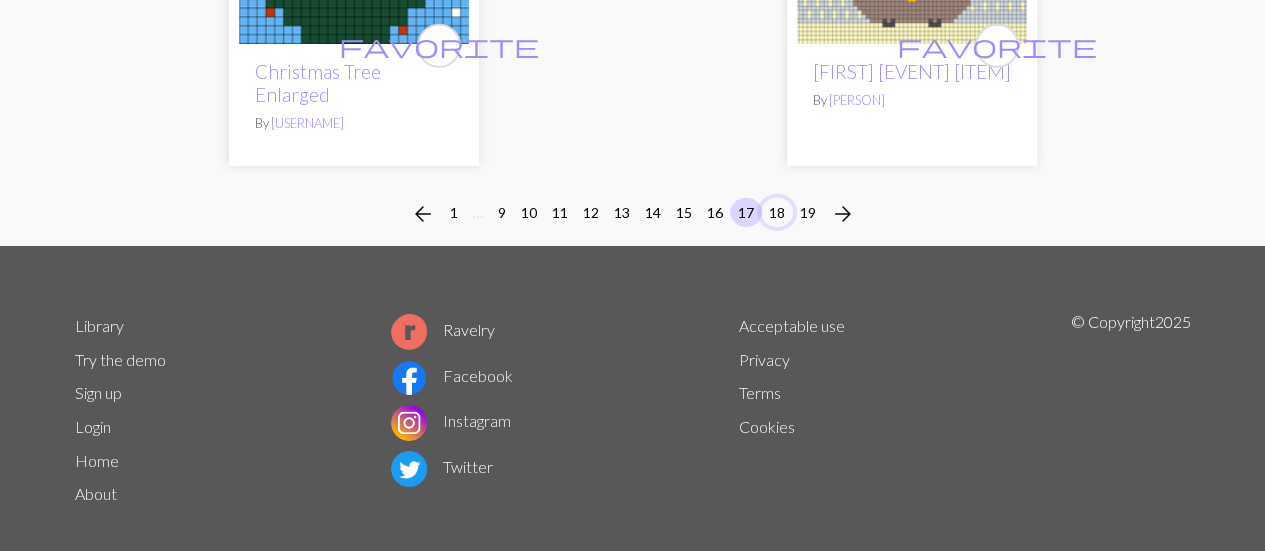 click on "18" at bounding box center (777, 212) 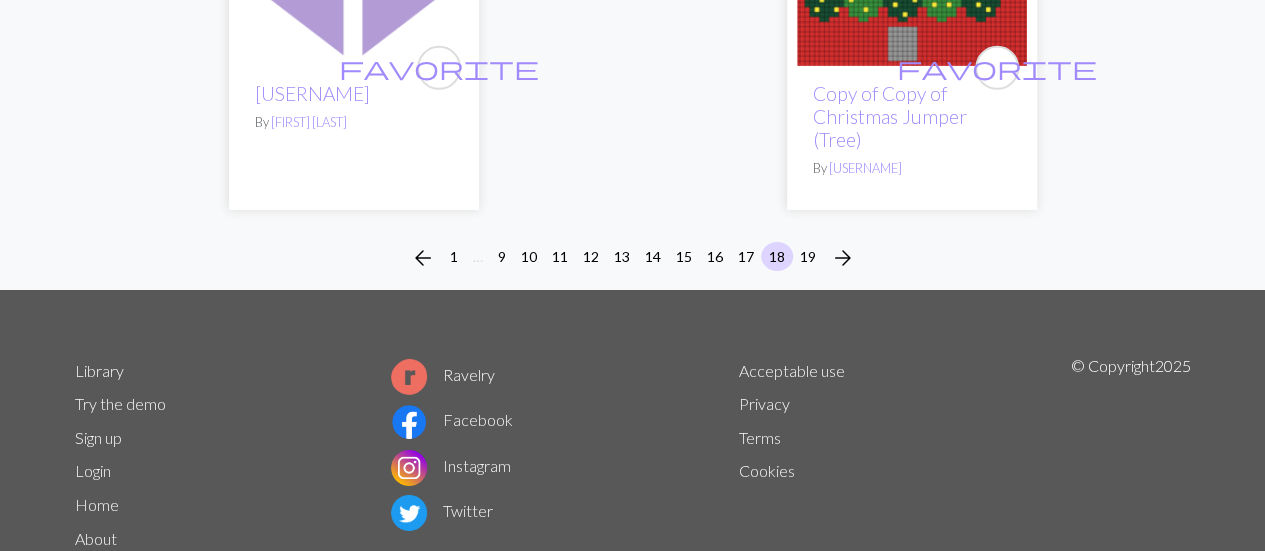 scroll, scrollTop: 6972, scrollLeft: 0, axis: vertical 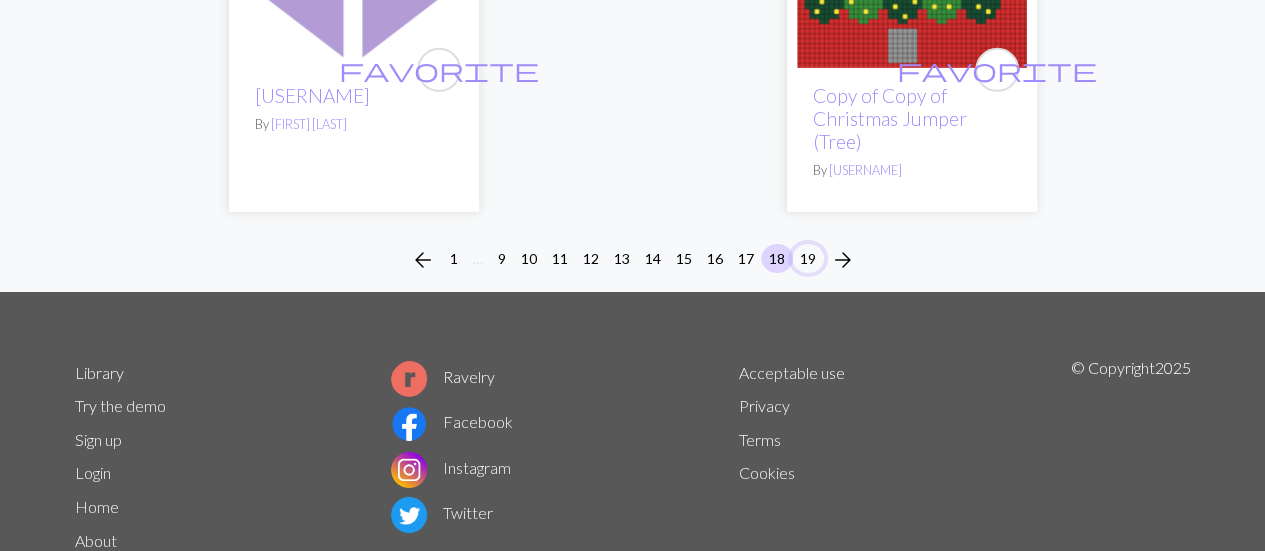 click on "19" at bounding box center [808, 258] 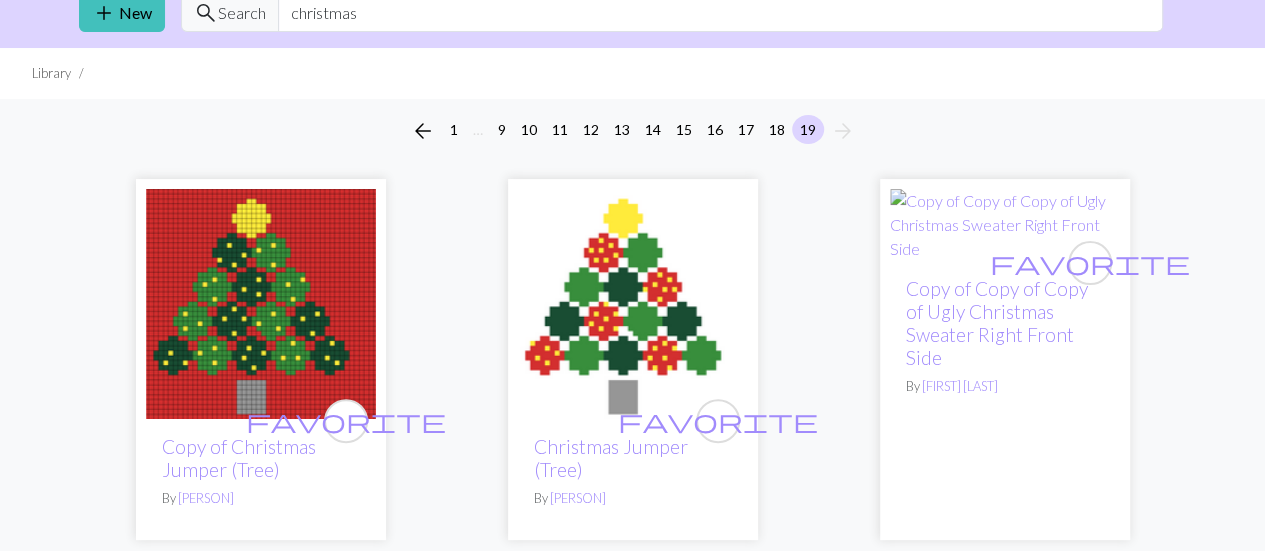 scroll, scrollTop: 0, scrollLeft: 0, axis: both 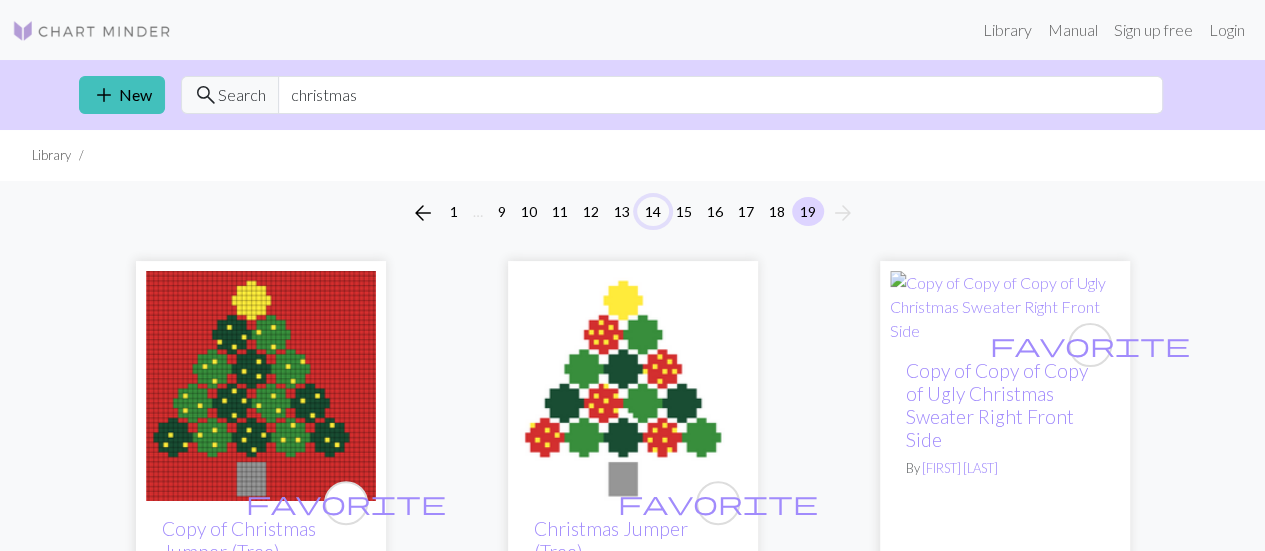 click on "14" at bounding box center (653, 211) 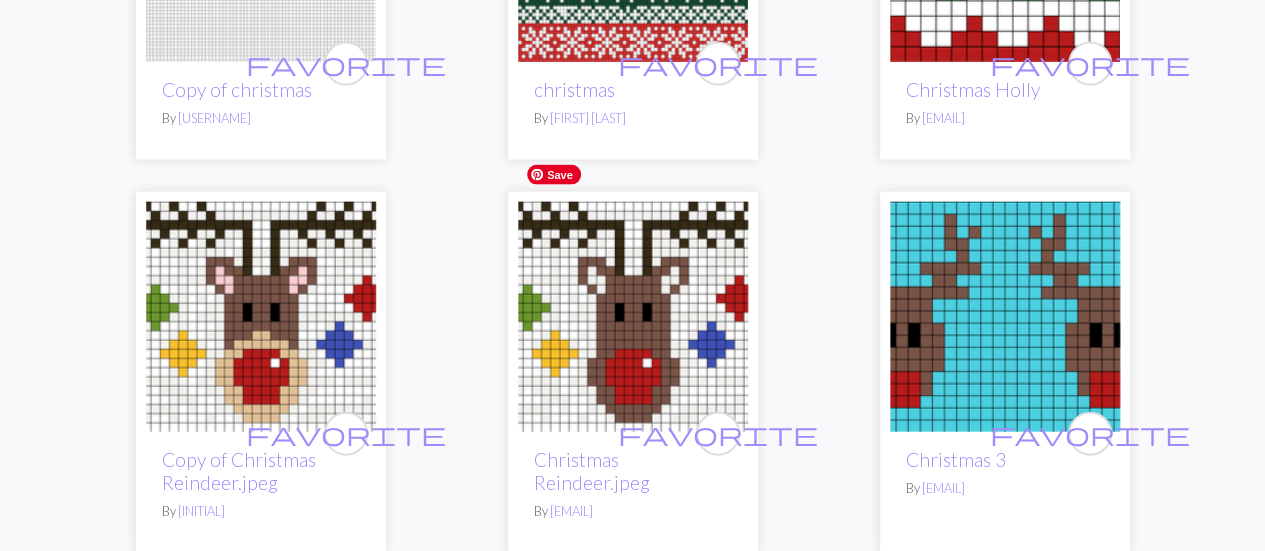 scroll, scrollTop: 2097, scrollLeft: 0, axis: vertical 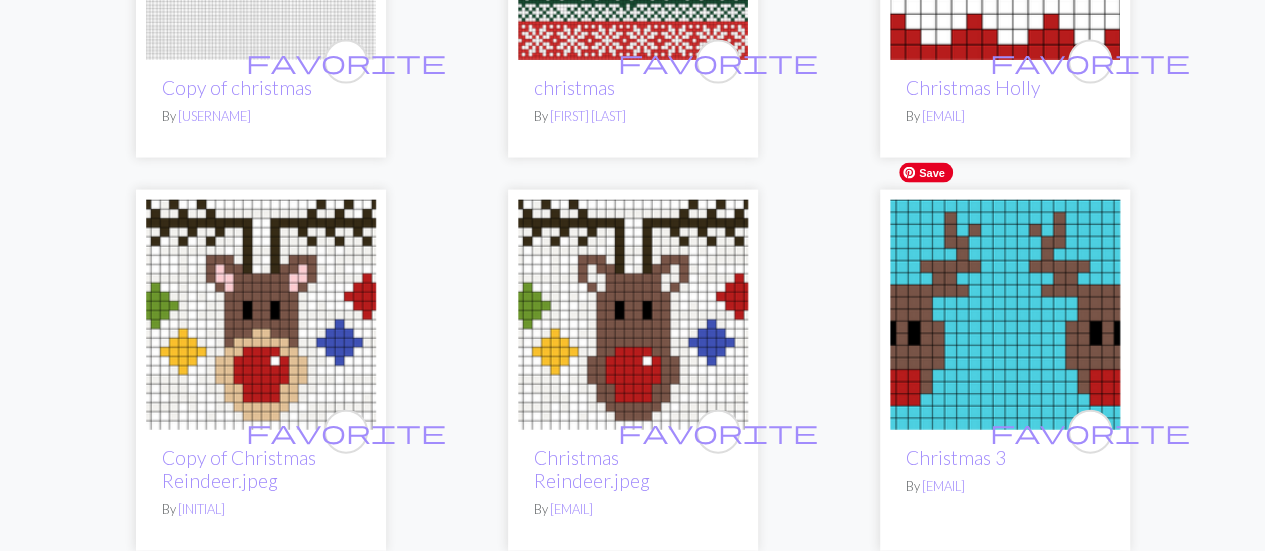click at bounding box center (1005, 315) 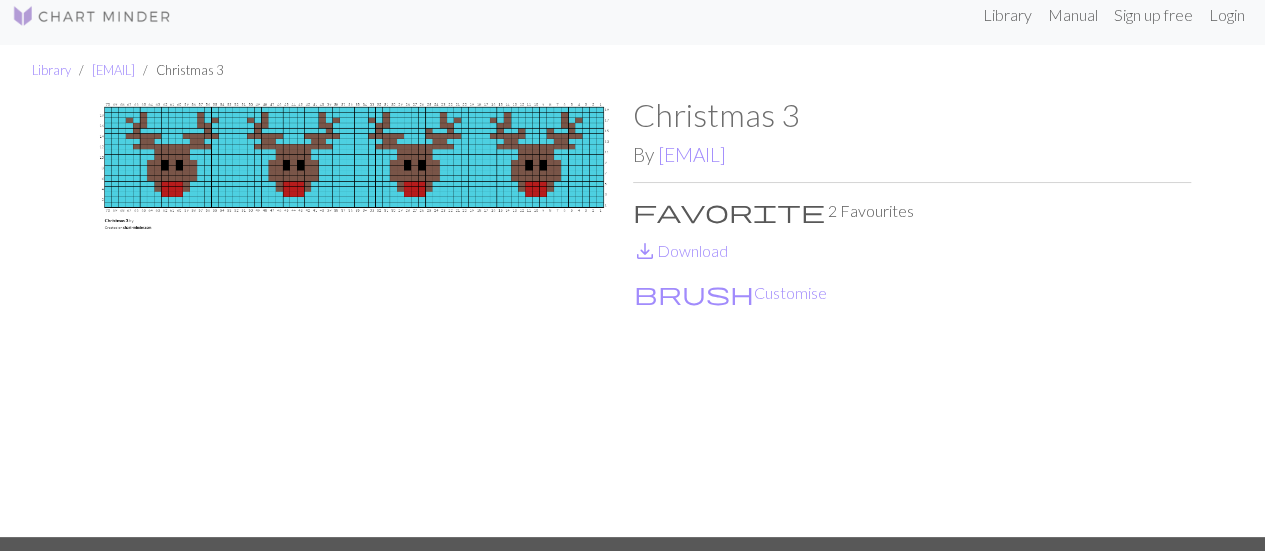 scroll, scrollTop: 20, scrollLeft: 0, axis: vertical 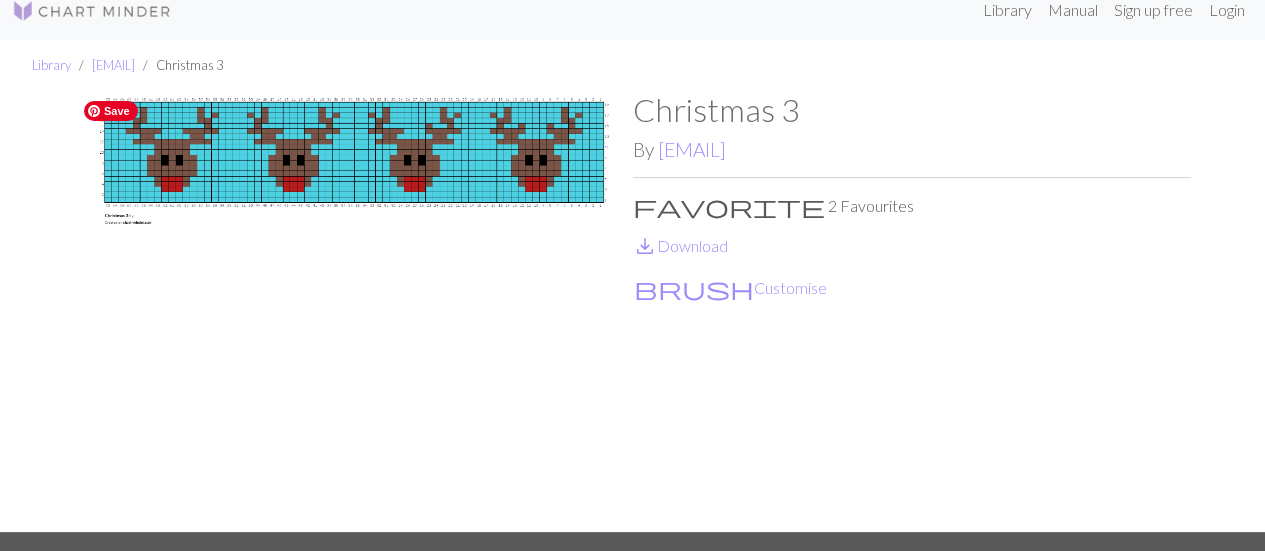 click at bounding box center (354, 311) 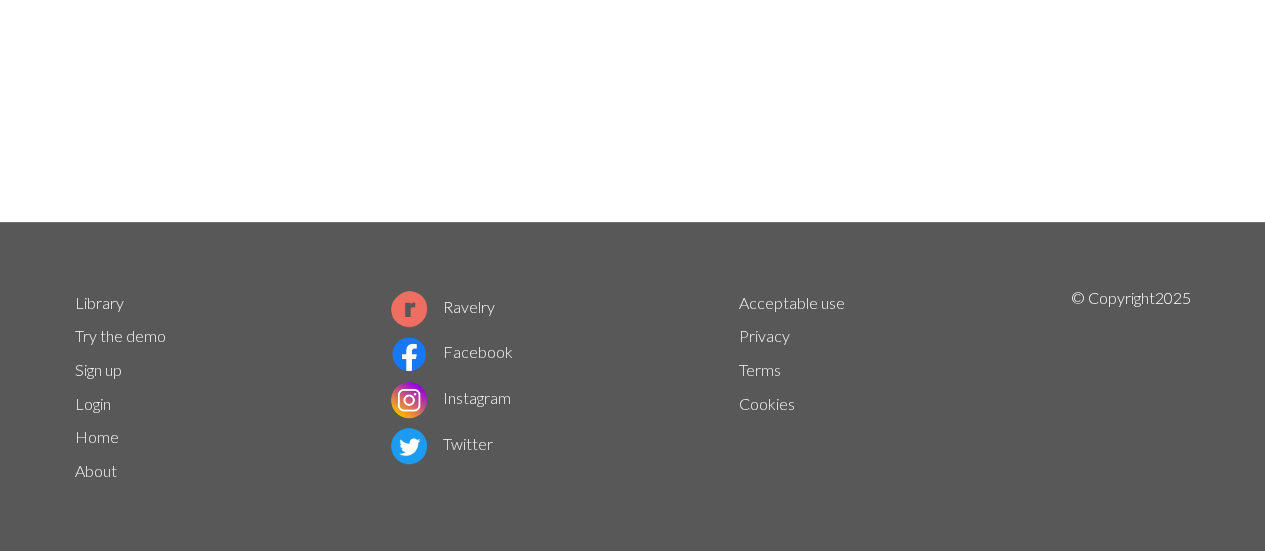 scroll, scrollTop: 0, scrollLeft: 0, axis: both 